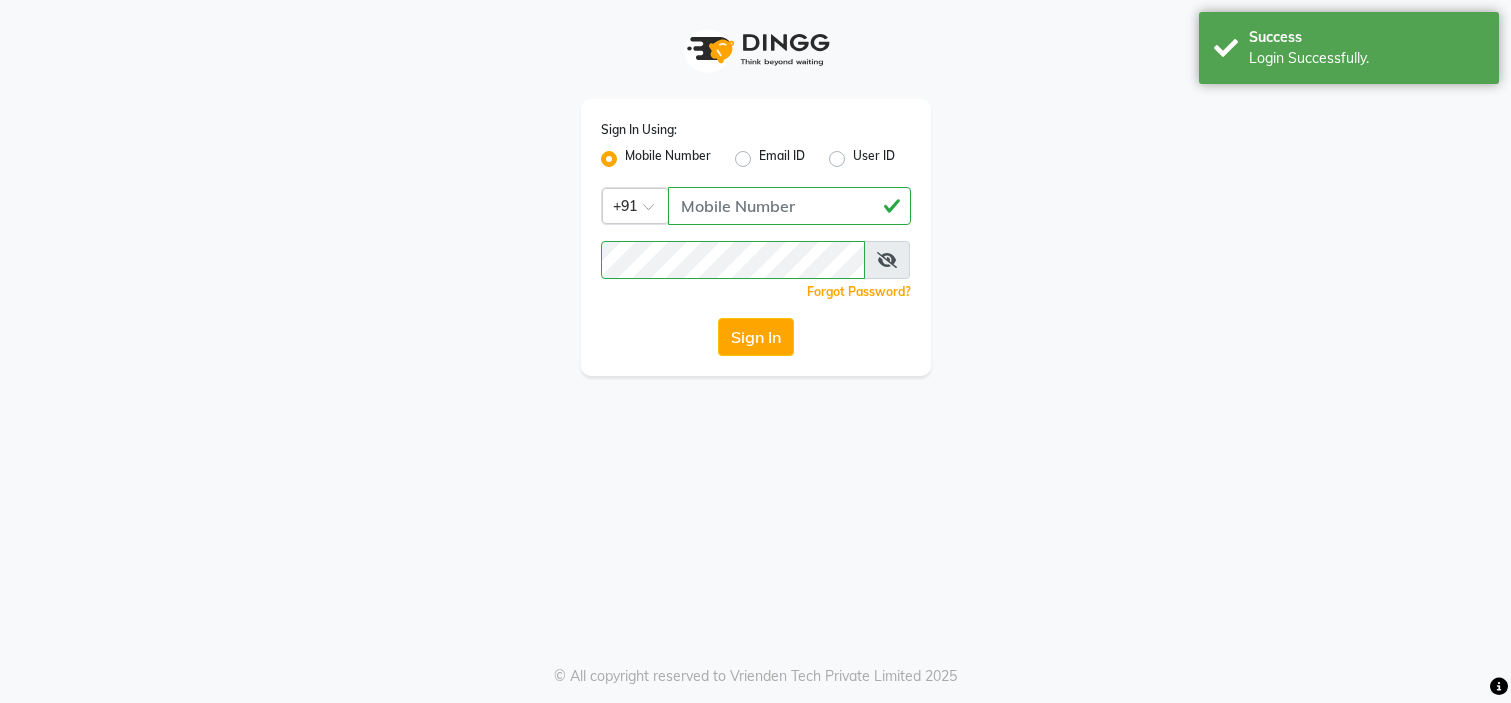 scroll, scrollTop: 0, scrollLeft: 0, axis: both 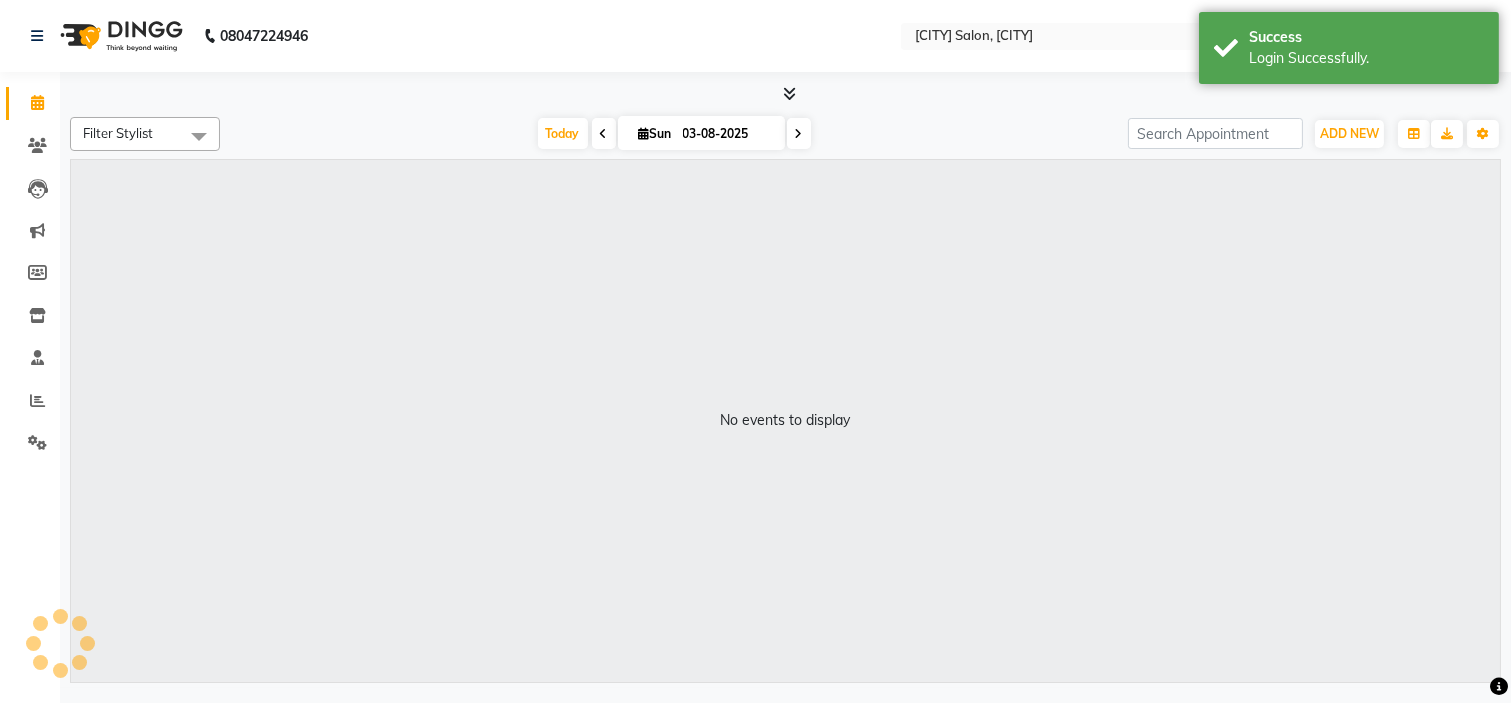 select on "en" 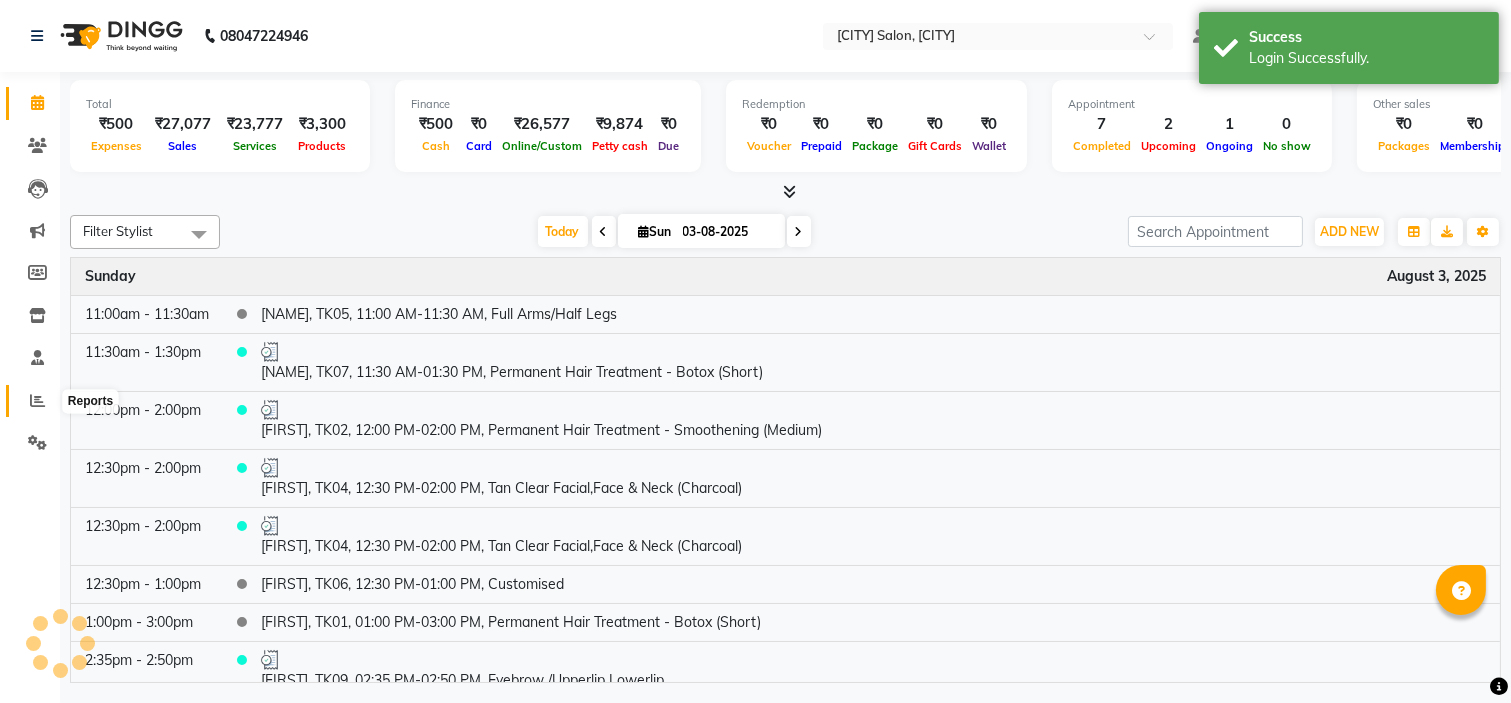 click 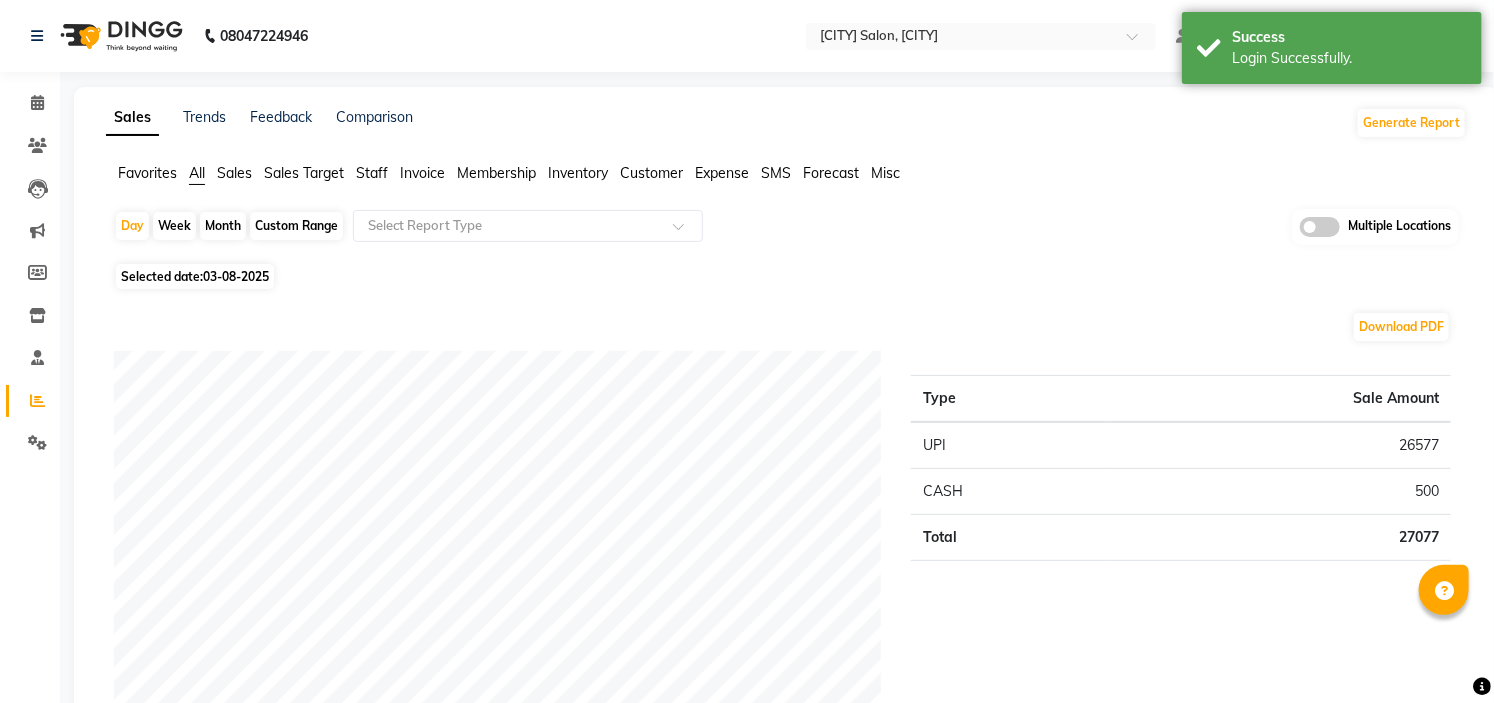 click 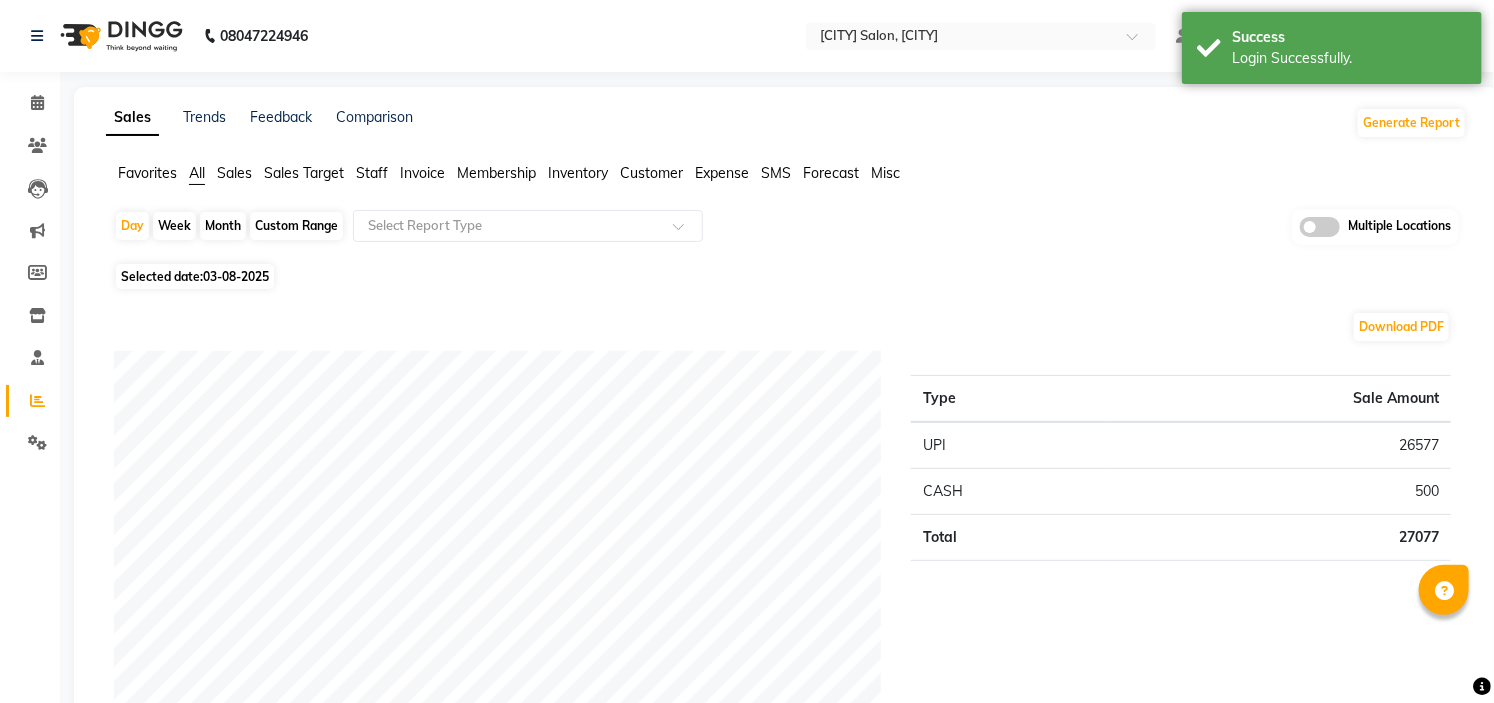 click 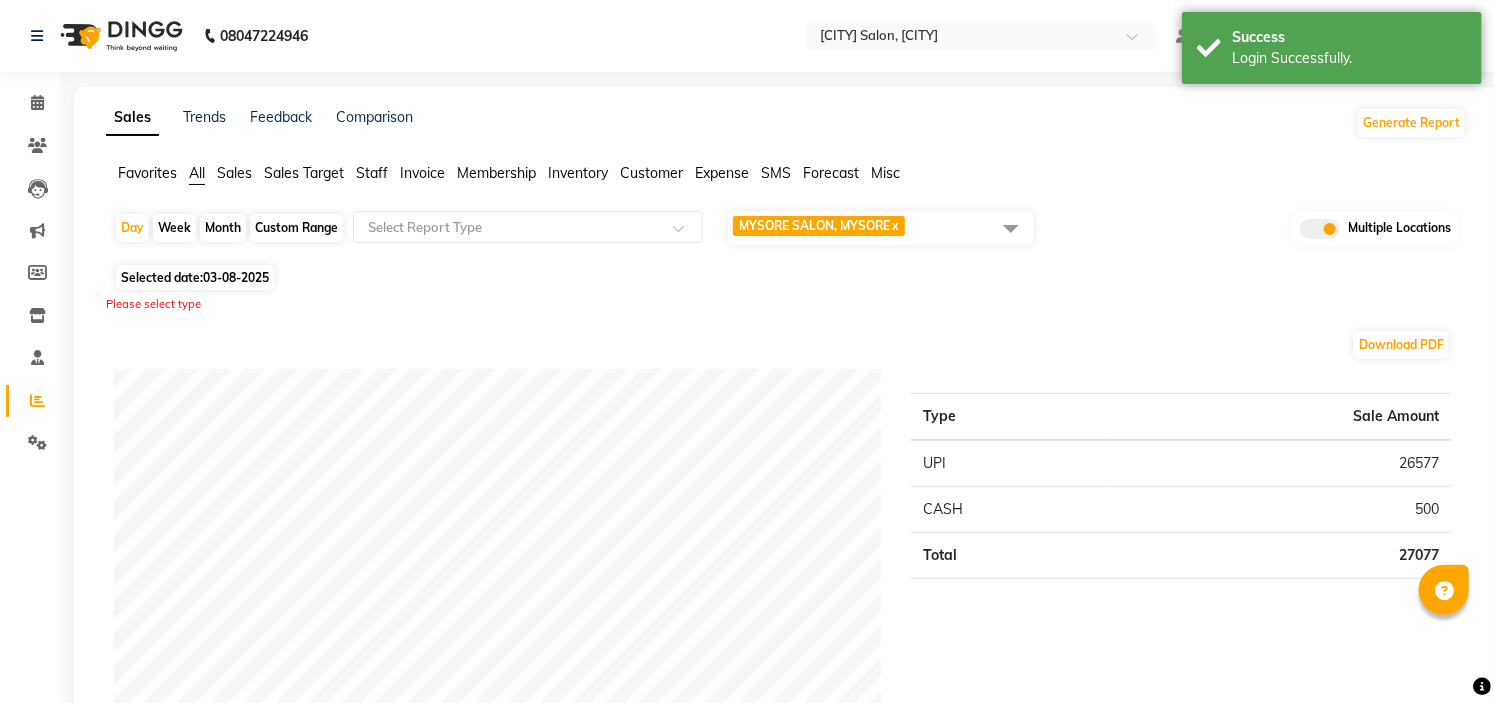 click on "MYSORE SALON, [CITY] x" 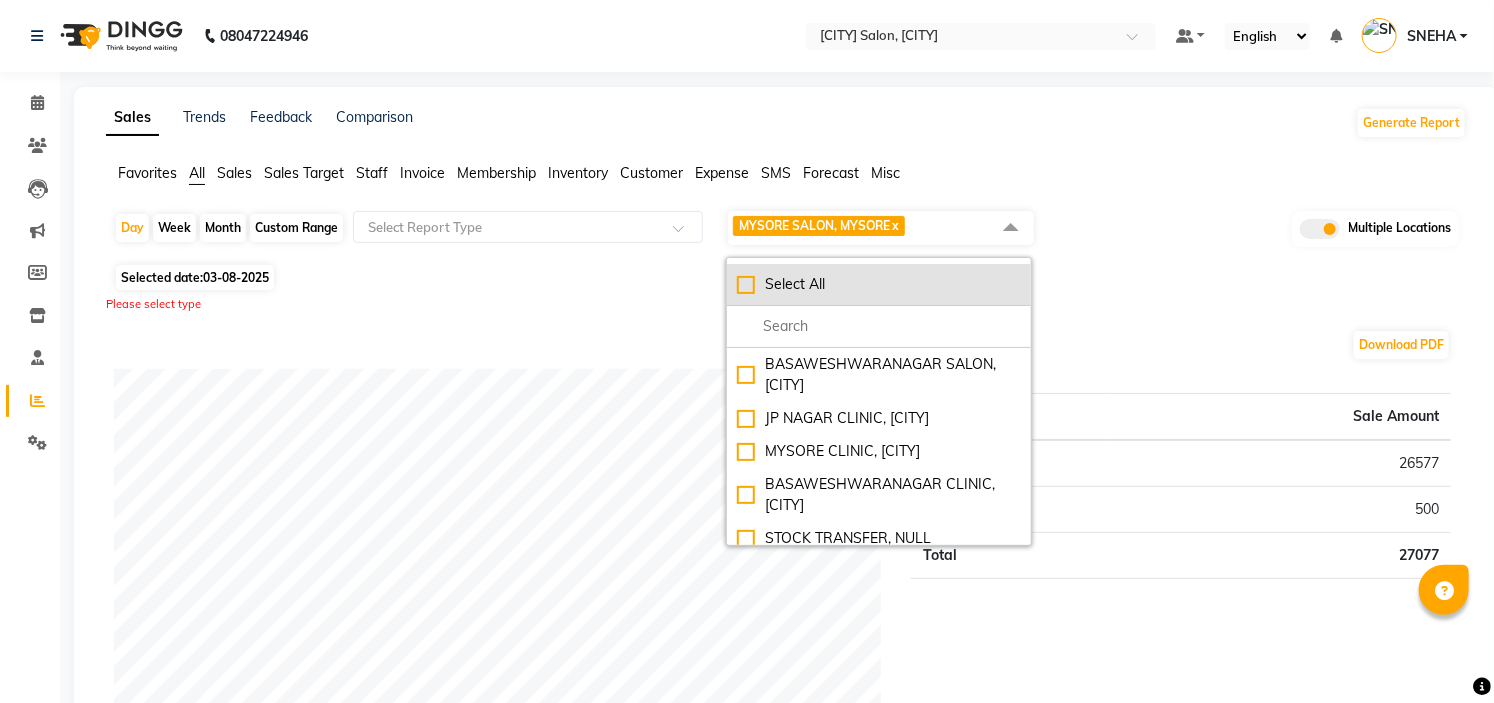 click on "Select All" 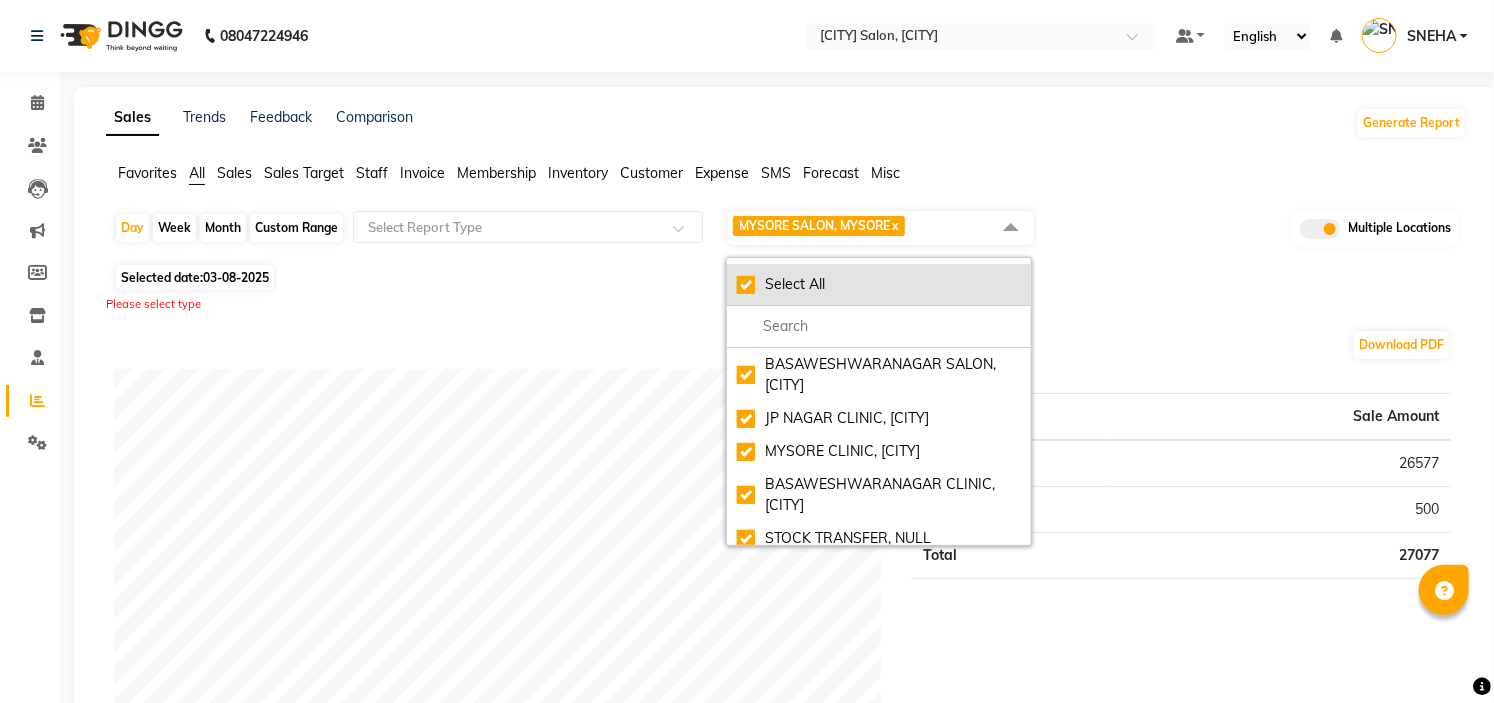 checkbox on "true" 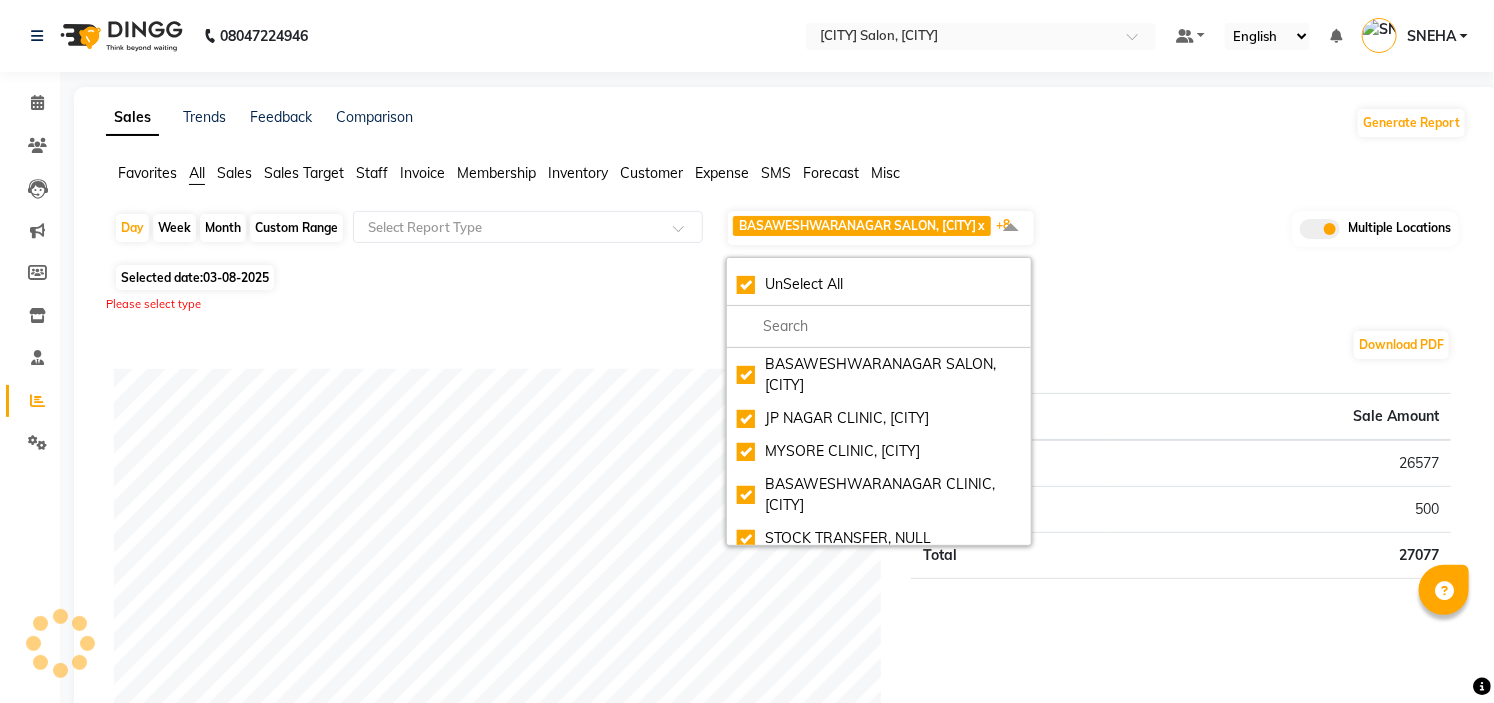 click on "Day Week Month Custom Range Select Report Type BASAWESHWARANAGAR SALON, [CITY] x JP NAGAR CLINIC, [CITY] x MYSORE CLINIC, [CITY] x BASAWESHWARANAGAR CLINIC, [CITY] x STOCK TRANSFER, NULL x JP NAGAR SALON, [CITY] x MYSORE SALON, [CITY] x The Glam Room Clinic, [CITY] x The Glam Room Salon, [CITY] x +8 UnSelect All BASAWESHWARANAGAR SALON, [CITY] JP NAGAR CLINIC, [CITY] MYSORE CLINIC, [CITY] BASAWESHWARANAGAR CLINIC, [CITY] STOCK TRANSFER, NULL JP NAGAR SALON, [CITY] MYSORE SALON, [CITY] The Glam Room Clinic, [CITY] The Glam Room Salon, [CITY] Multiple Locations" 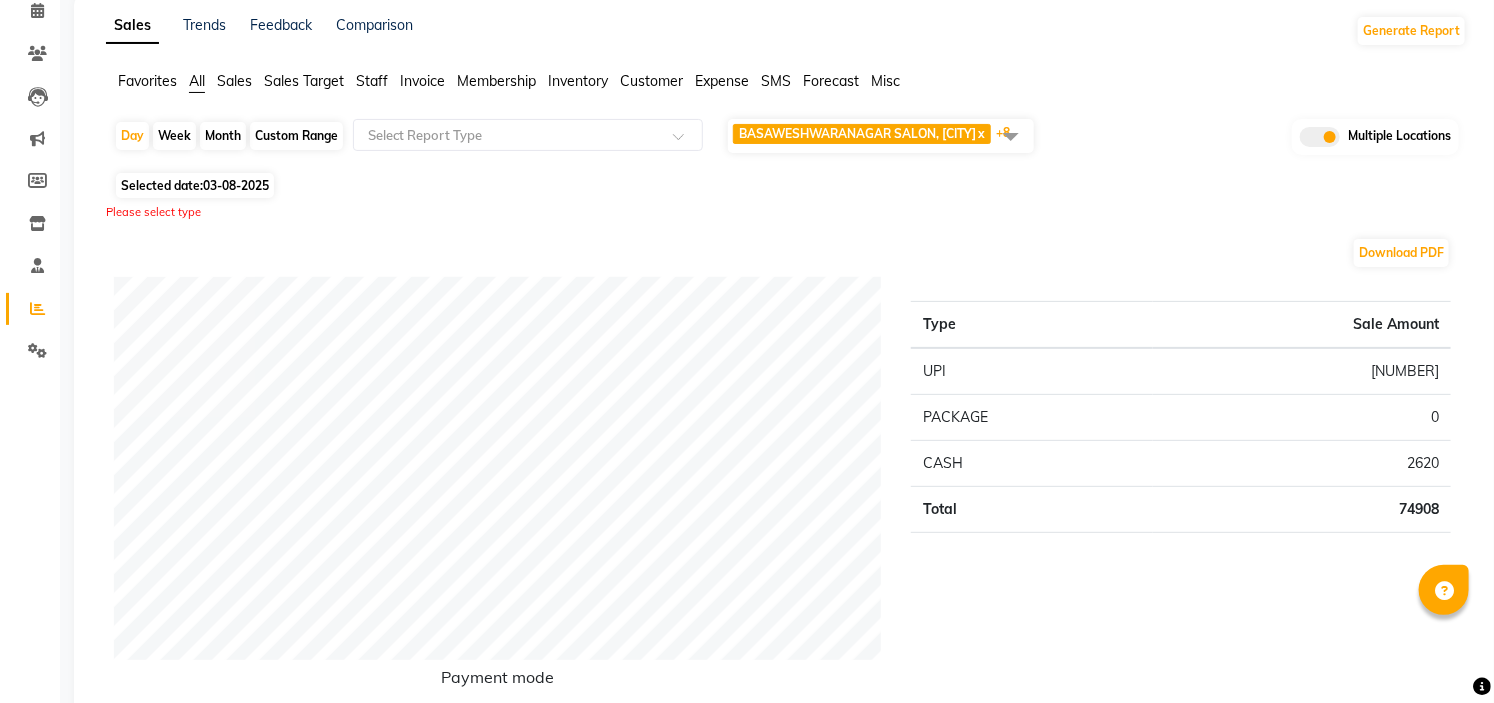 scroll, scrollTop: 143, scrollLeft: 0, axis: vertical 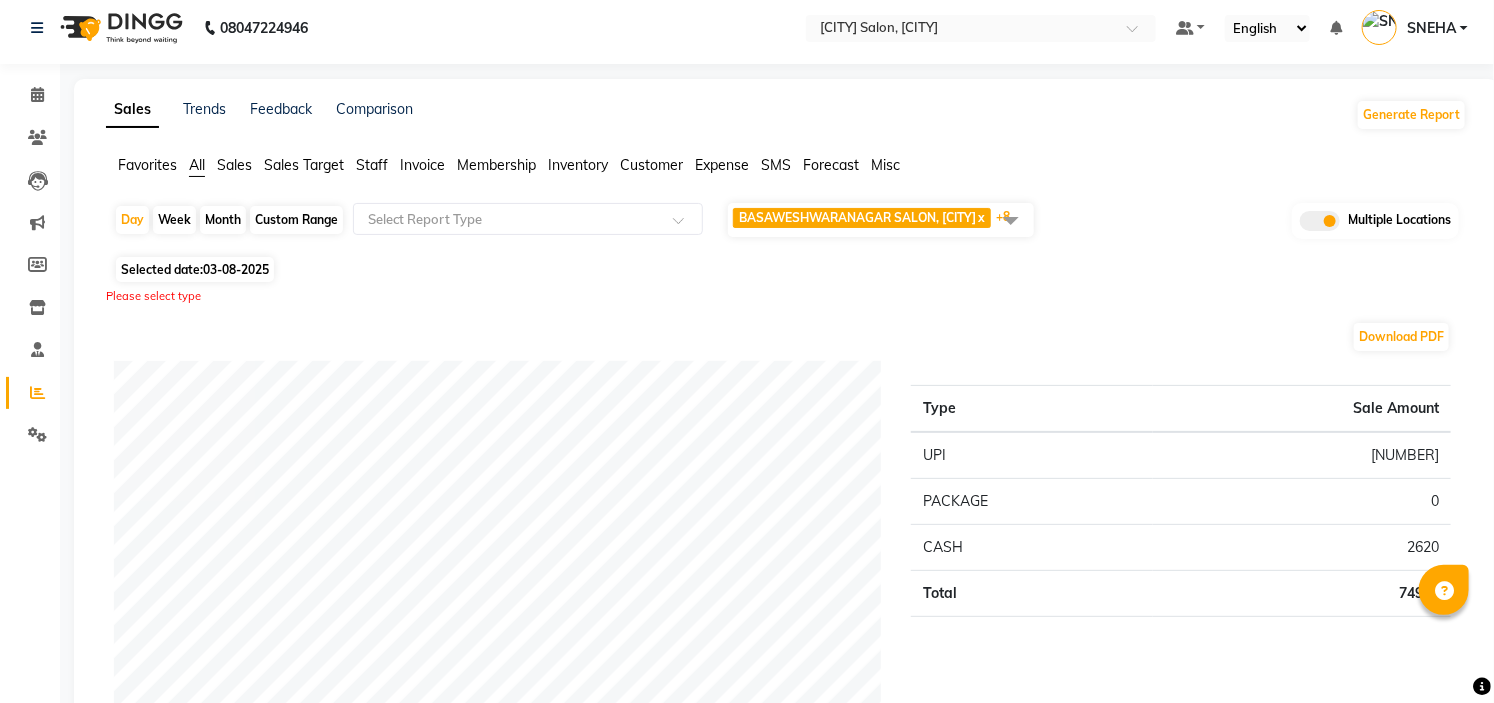 click on "Month" 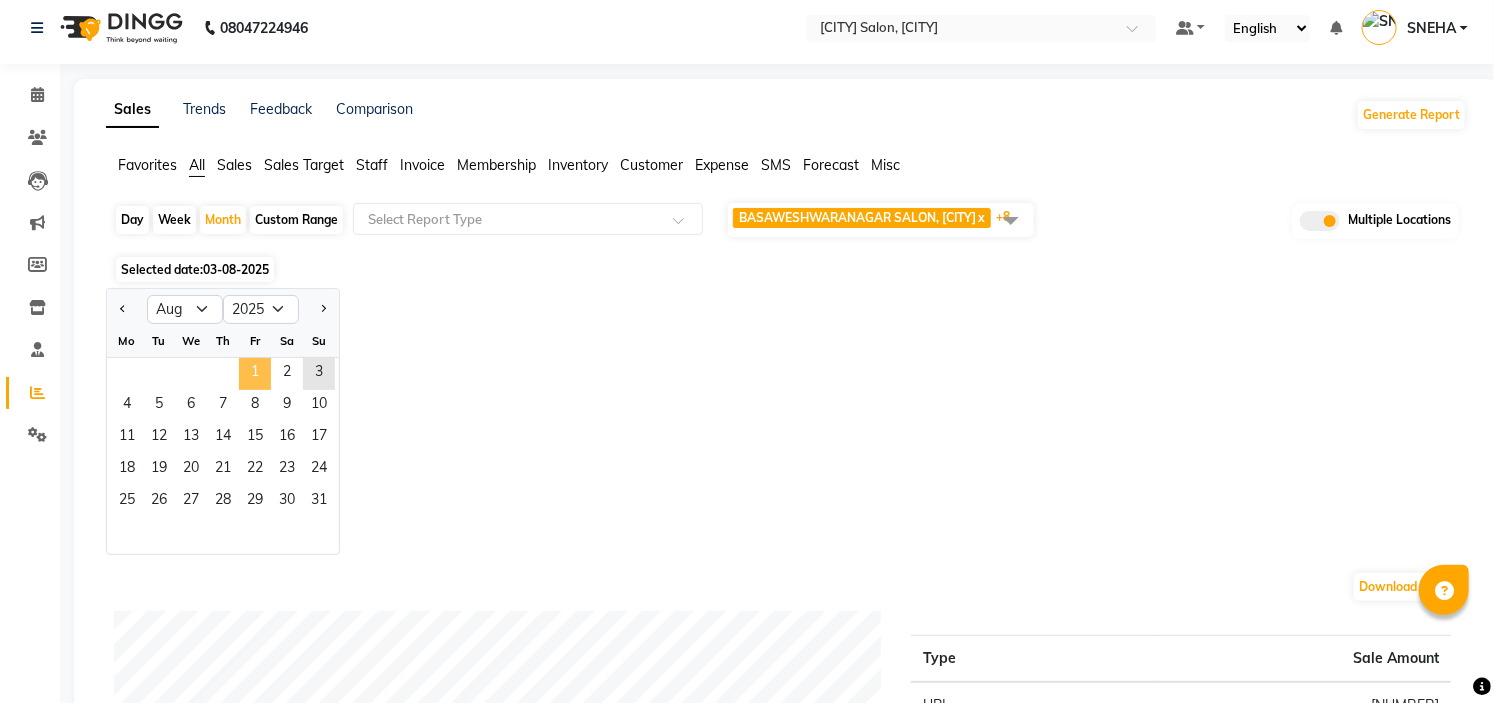 click on "1" 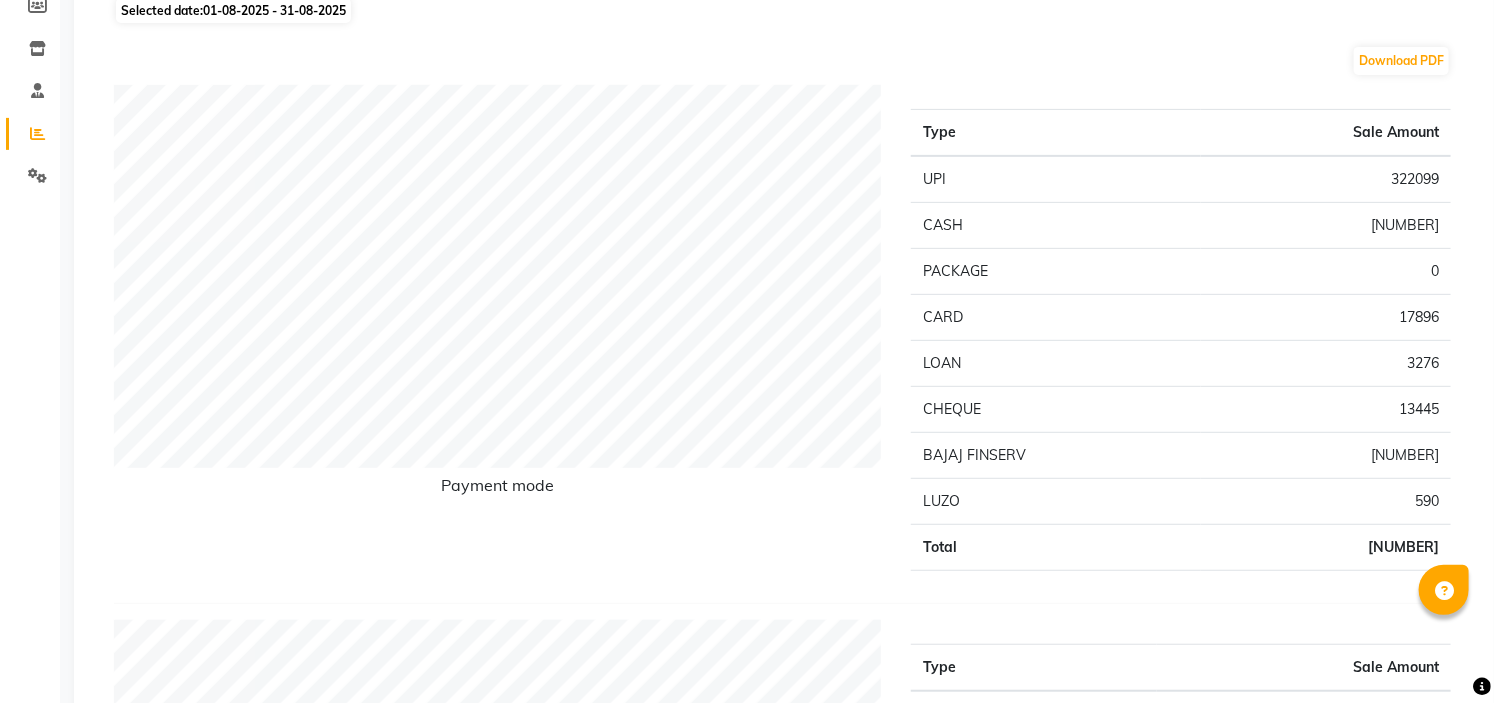 scroll, scrollTop: 0, scrollLeft: 0, axis: both 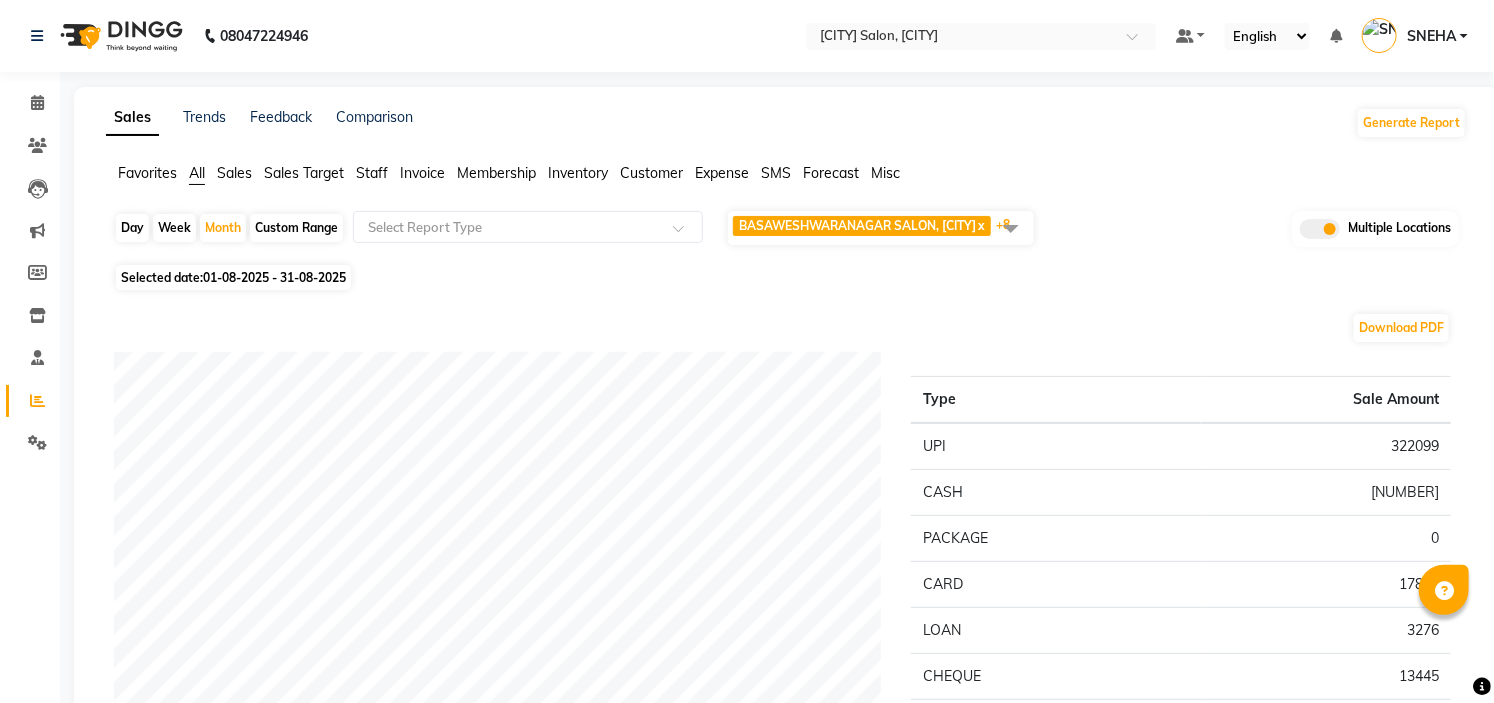 click on "Custom Range" 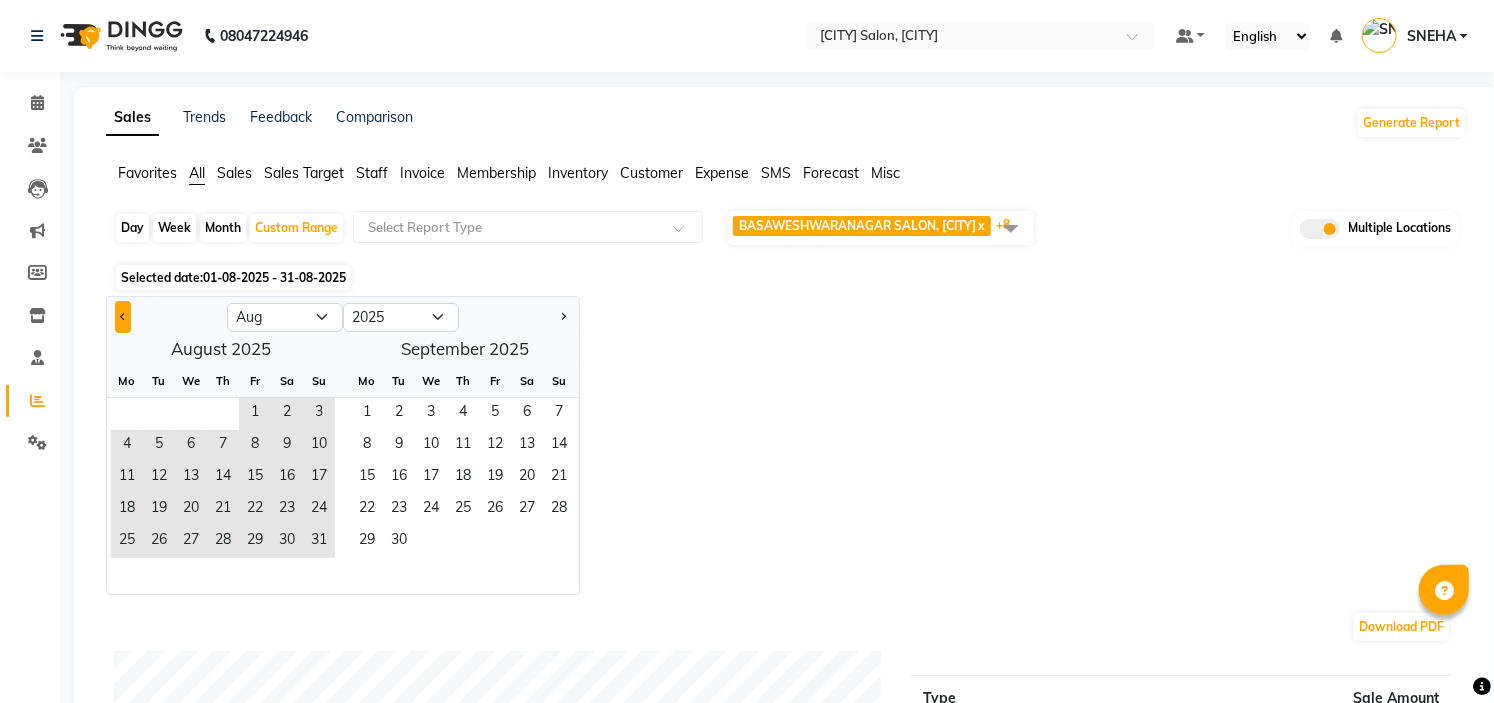 click 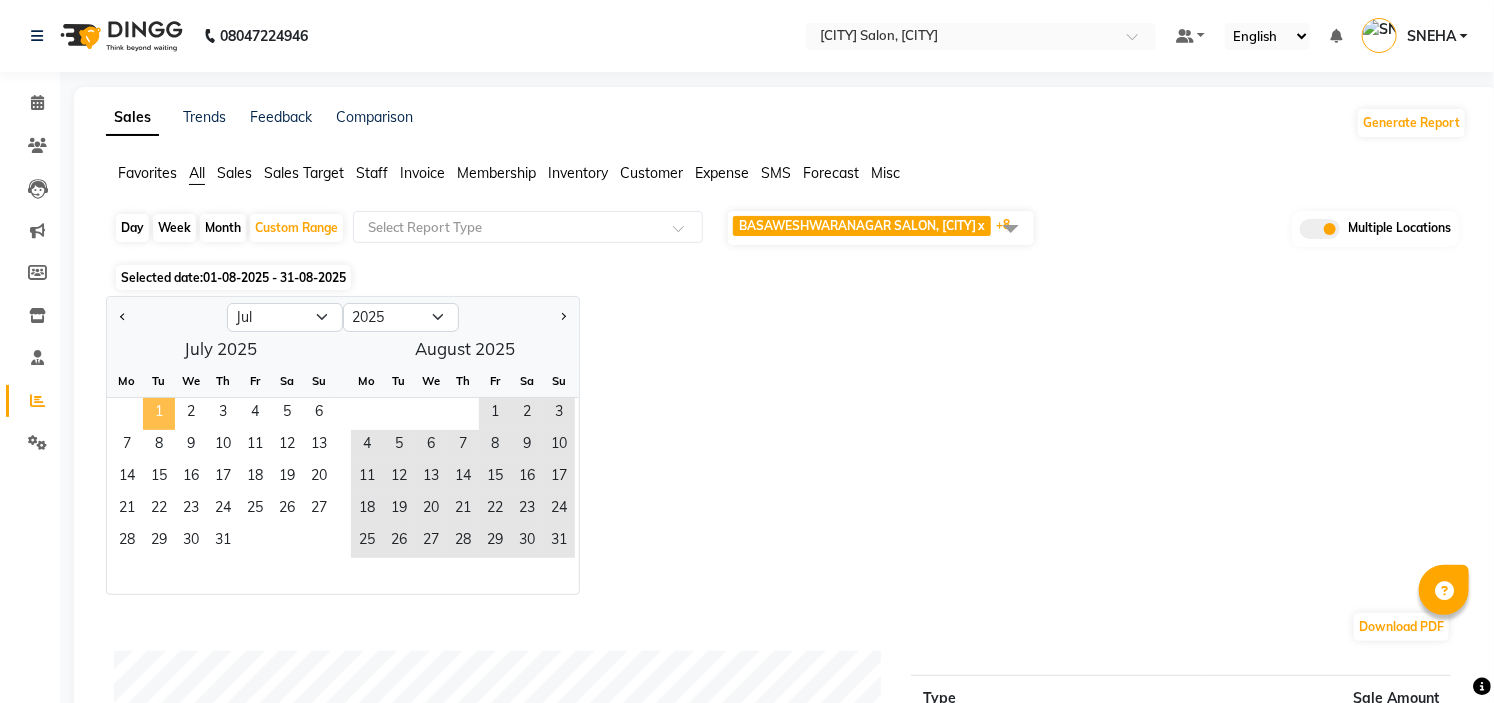 click on "1" 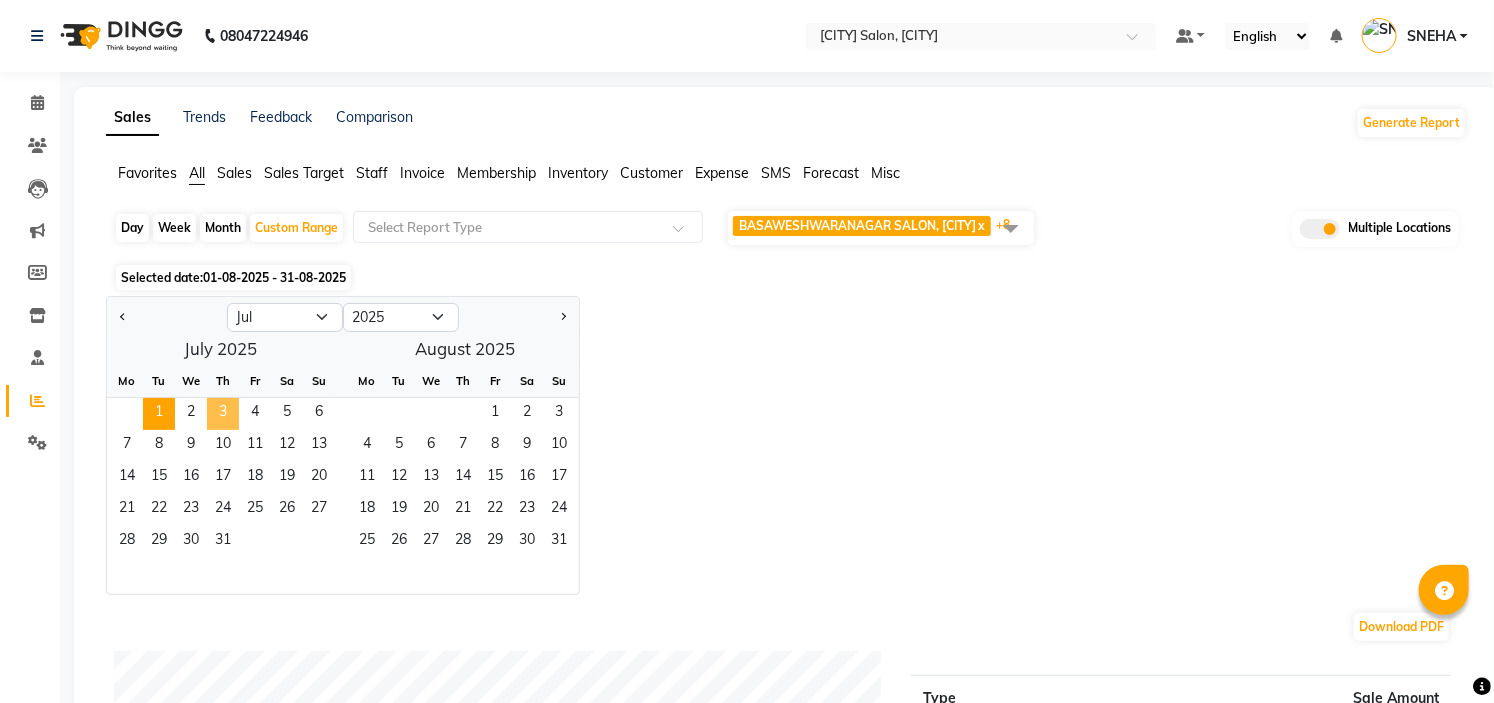click on "3" 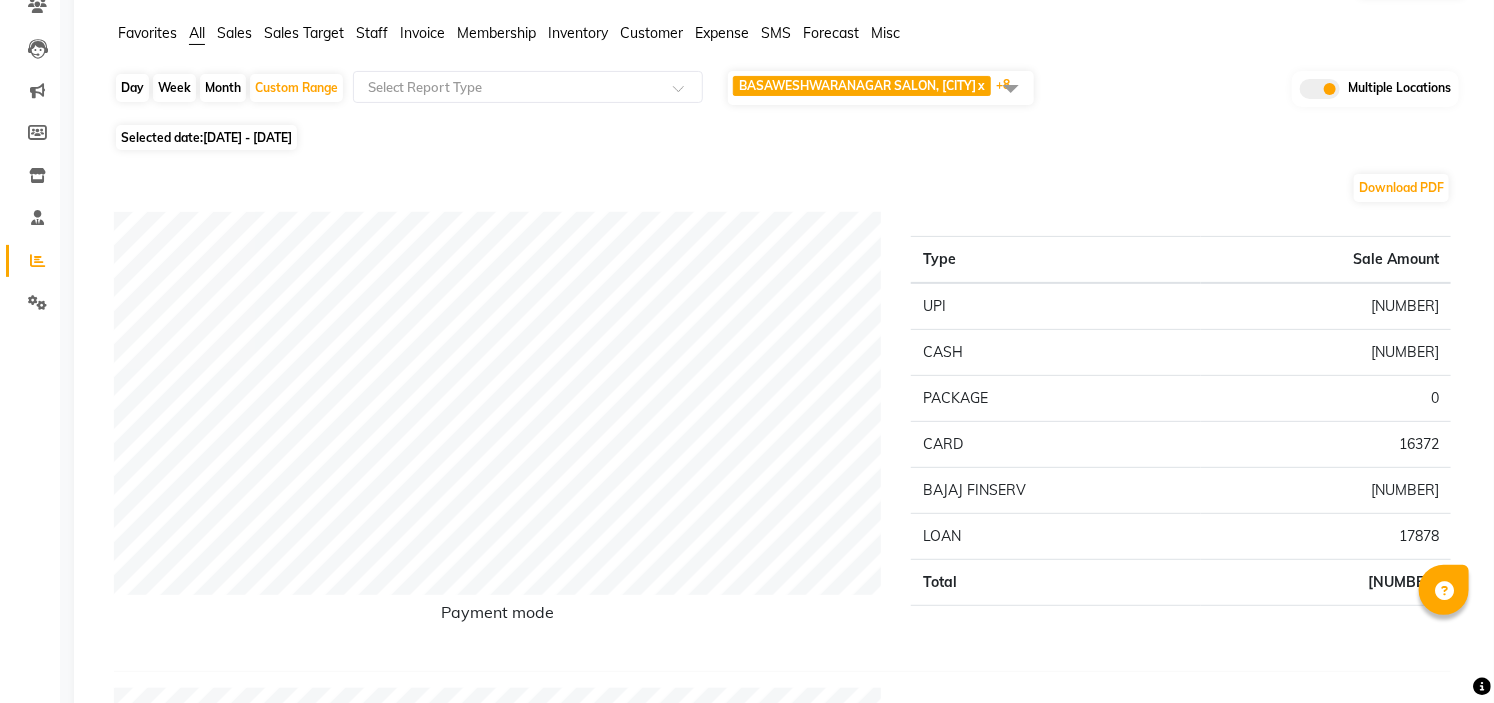 scroll, scrollTop: 0, scrollLeft: 0, axis: both 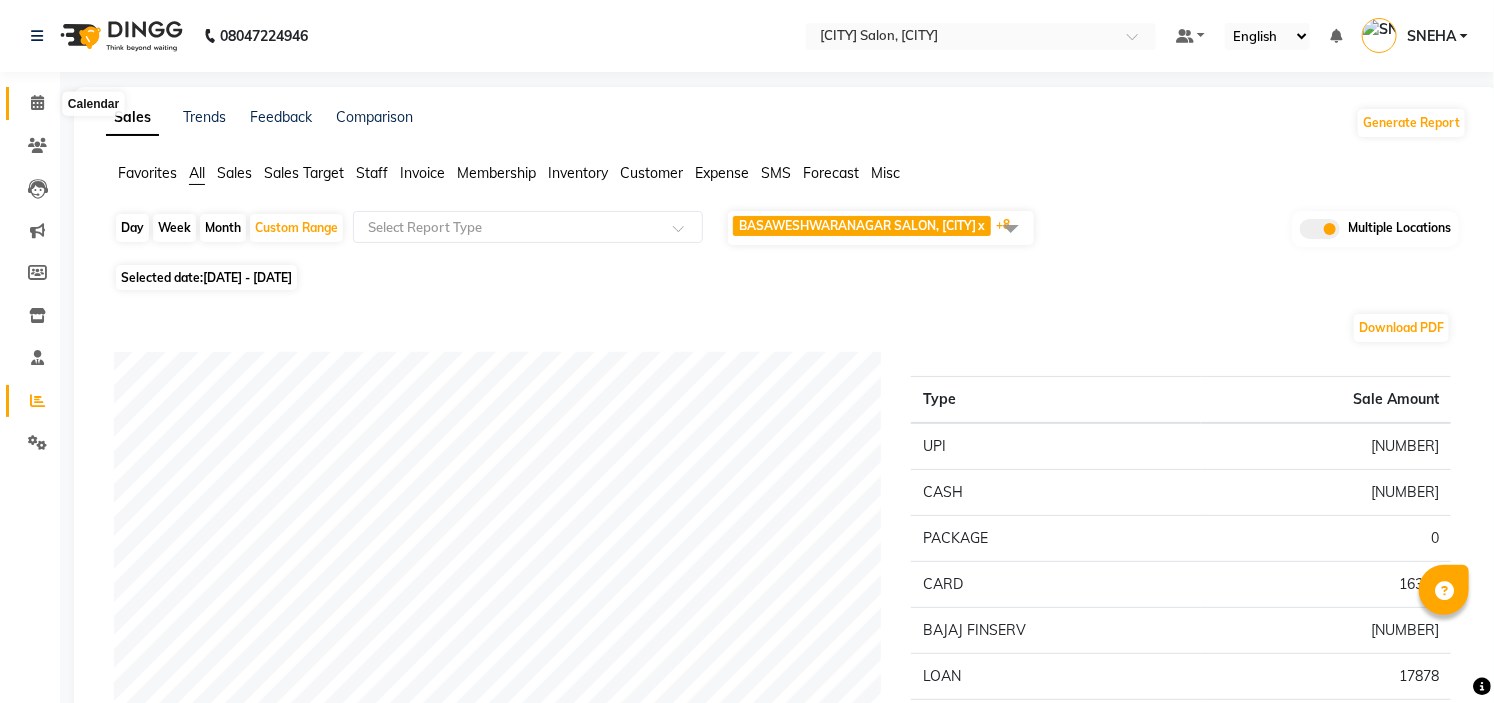 click 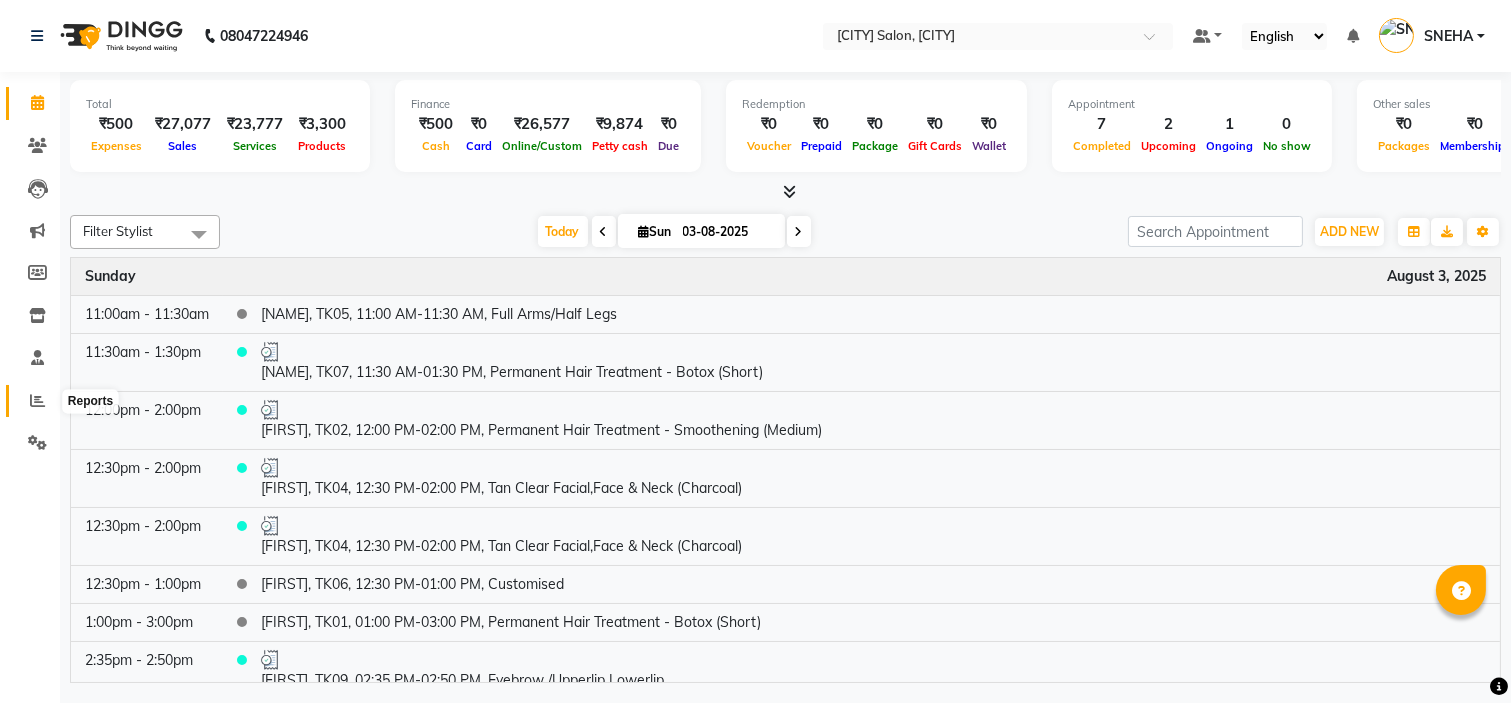 click 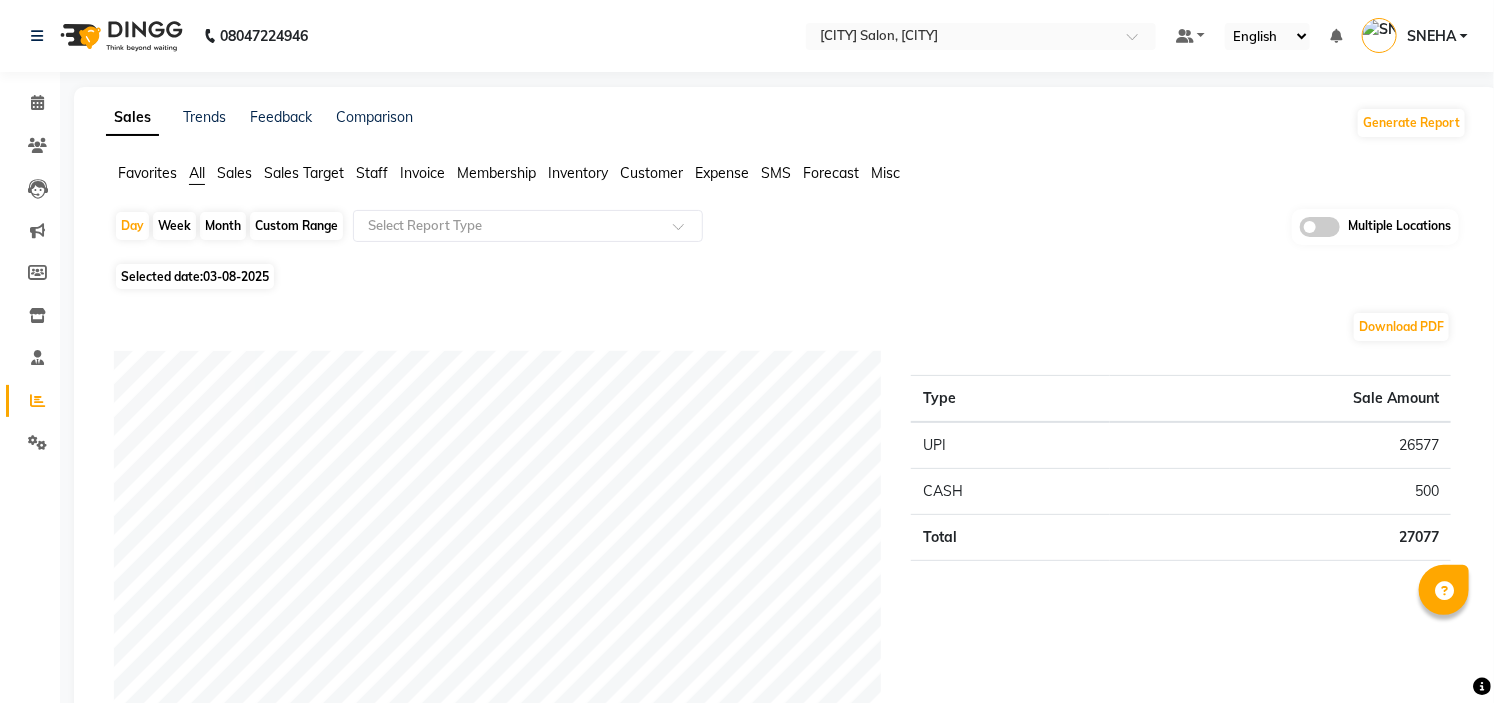 click 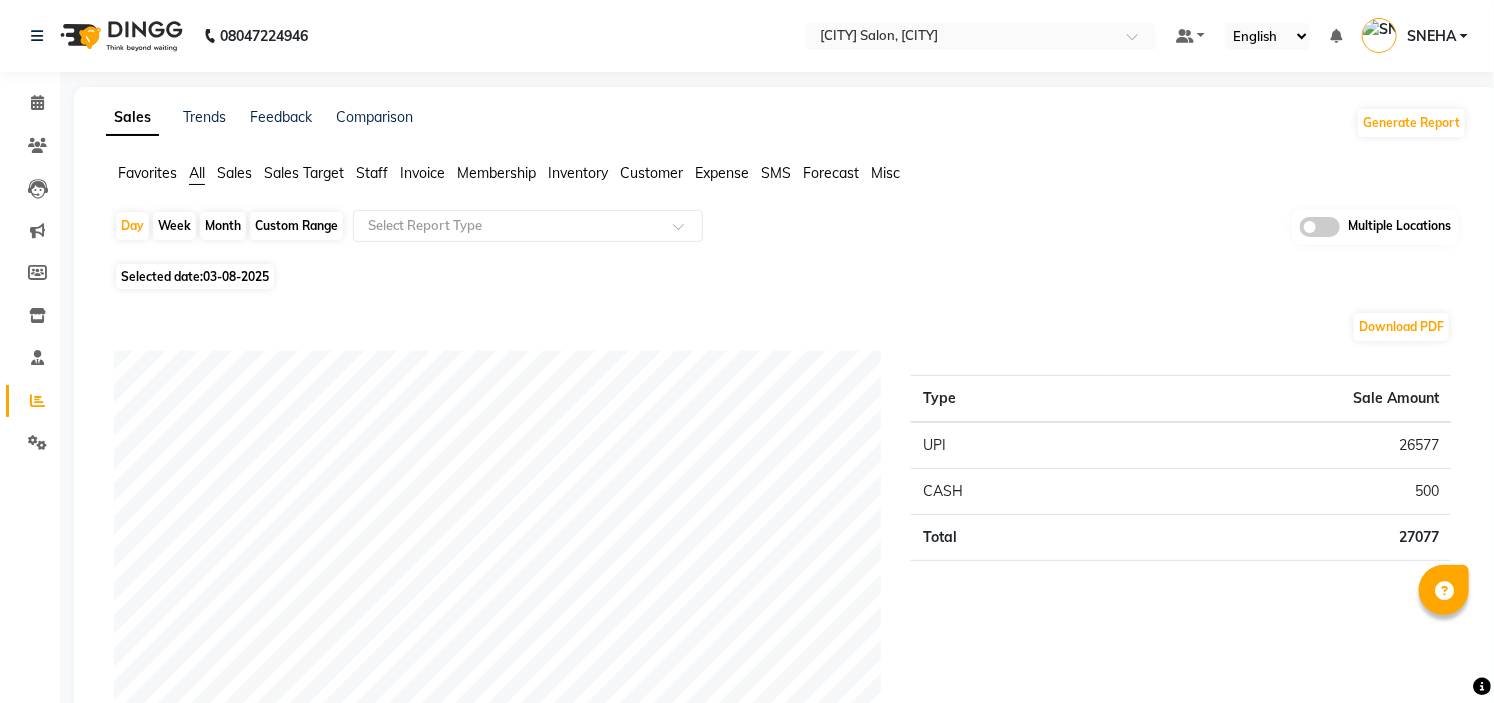 click 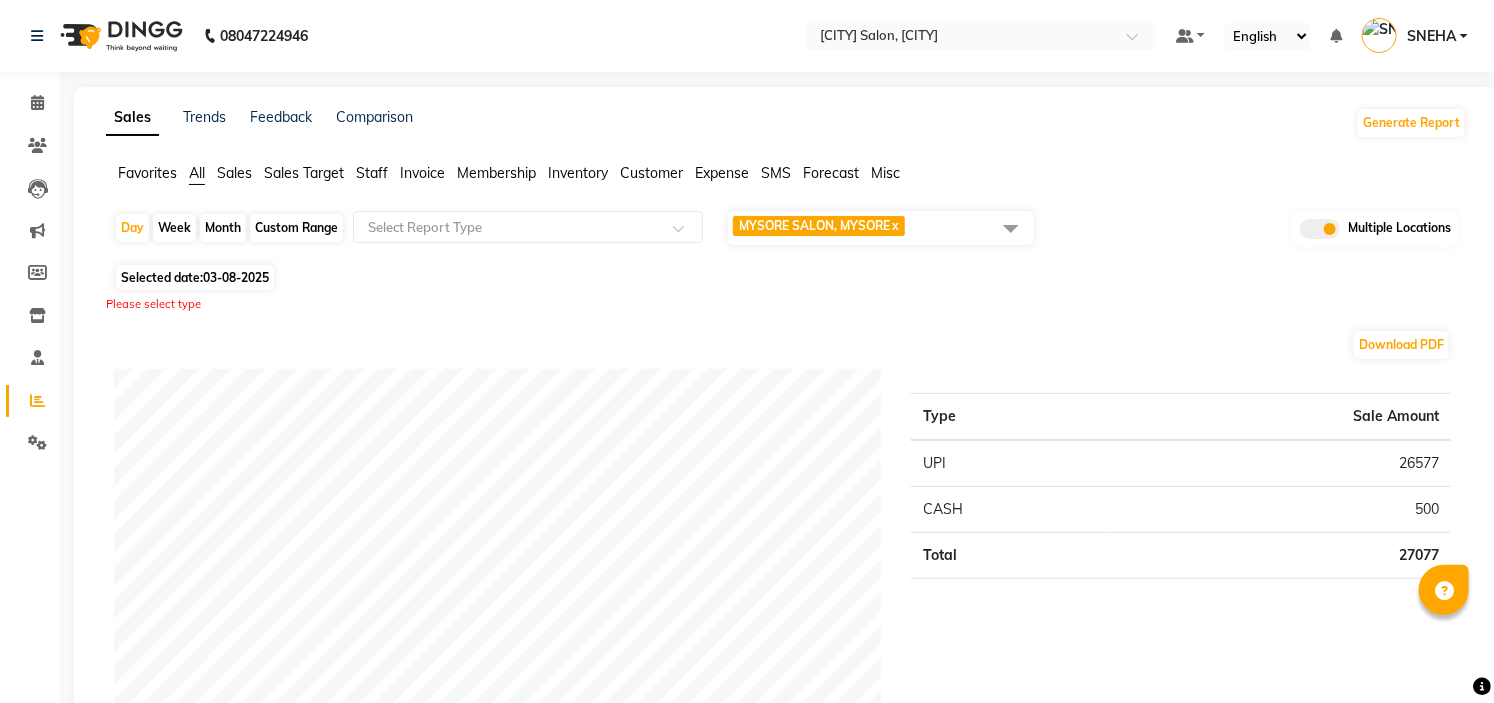 click 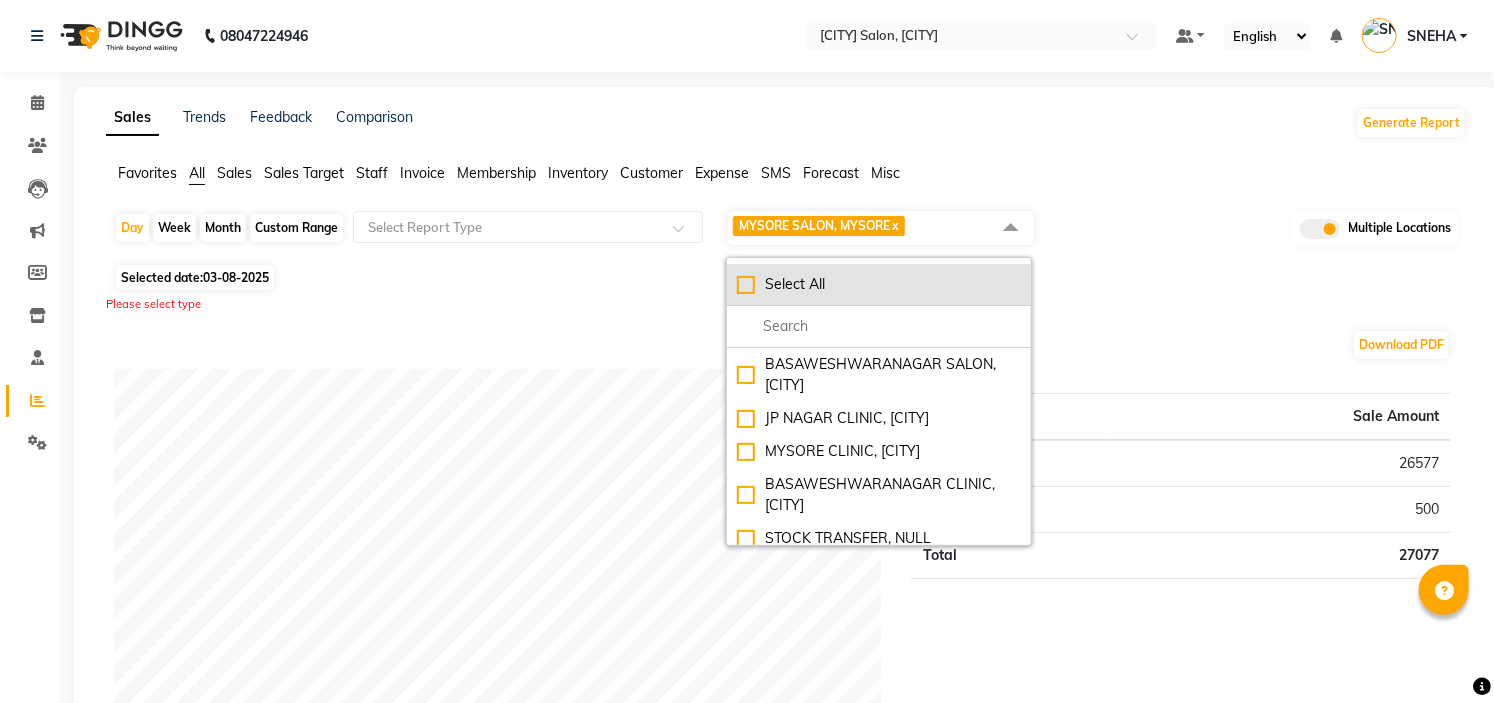 click on "Select All" 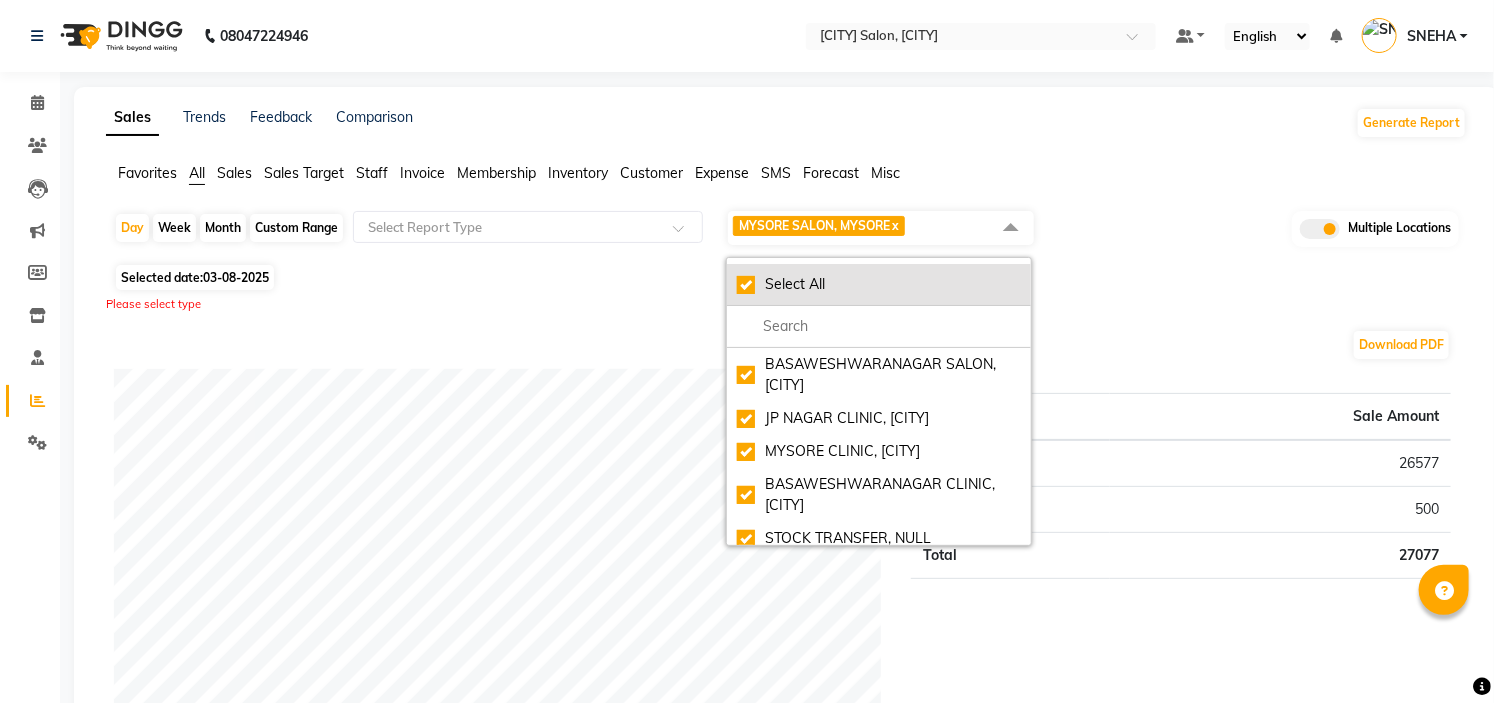 checkbox on "true" 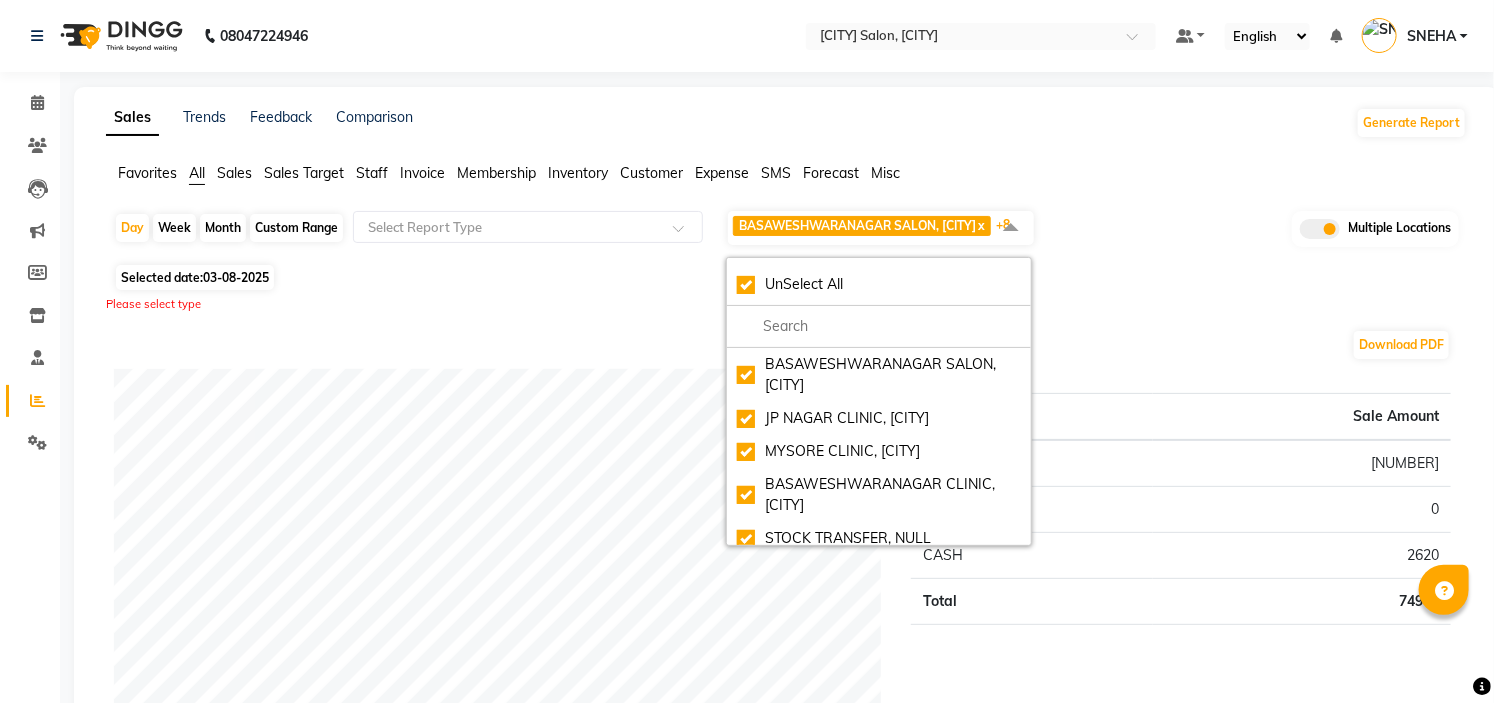 click on "Favorites All Sales Sales Target Staff Invoice Membership Inventory Customer Expense SMS Forecast Misc" 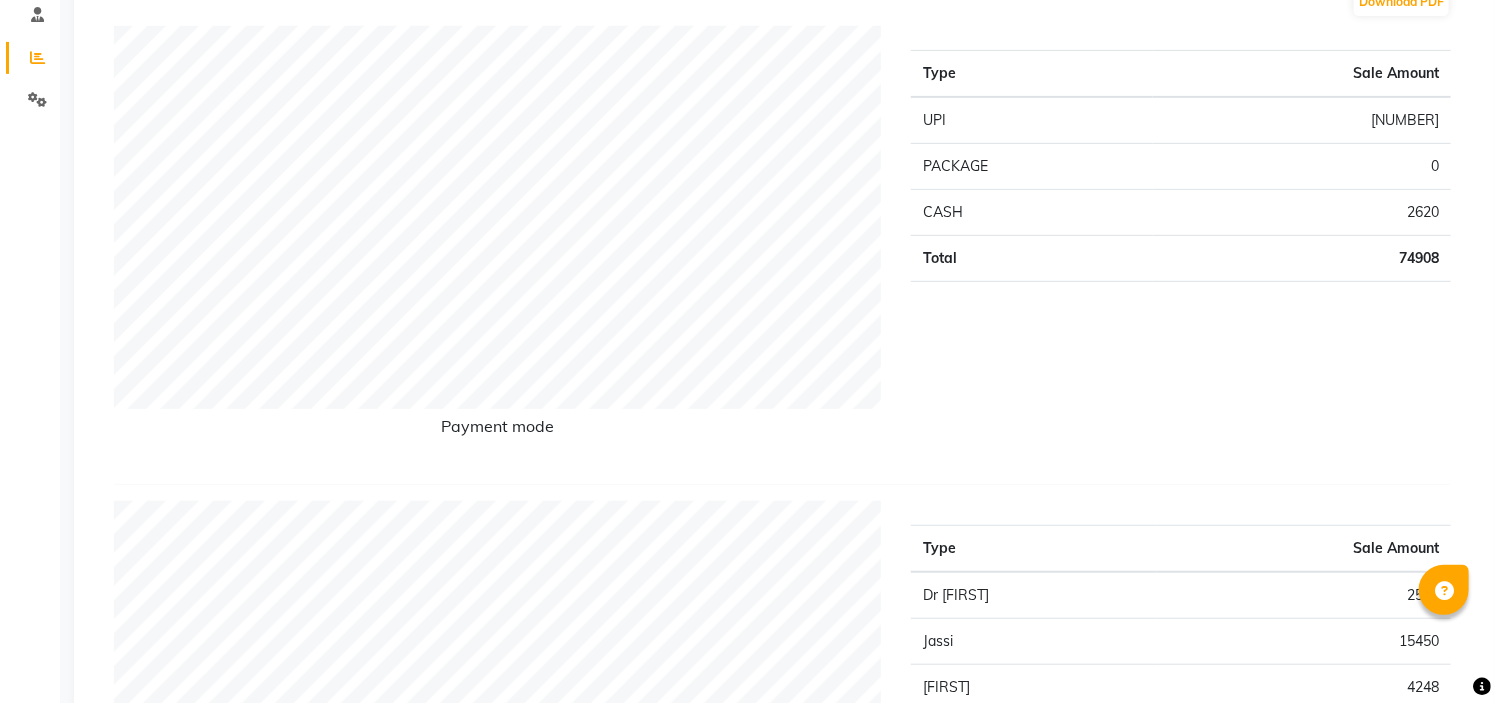 scroll, scrollTop: 0, scrollLeft: 0, axis: both 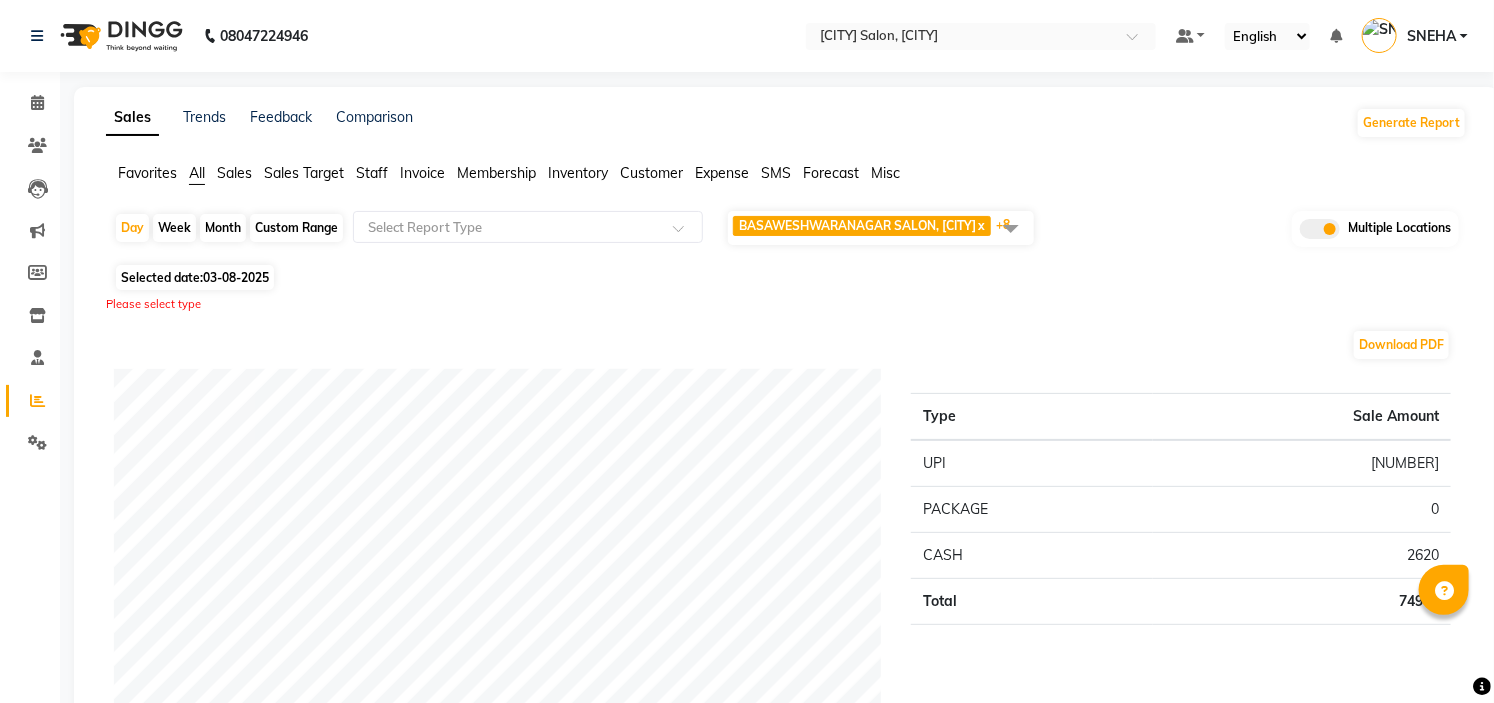 click on "Month" 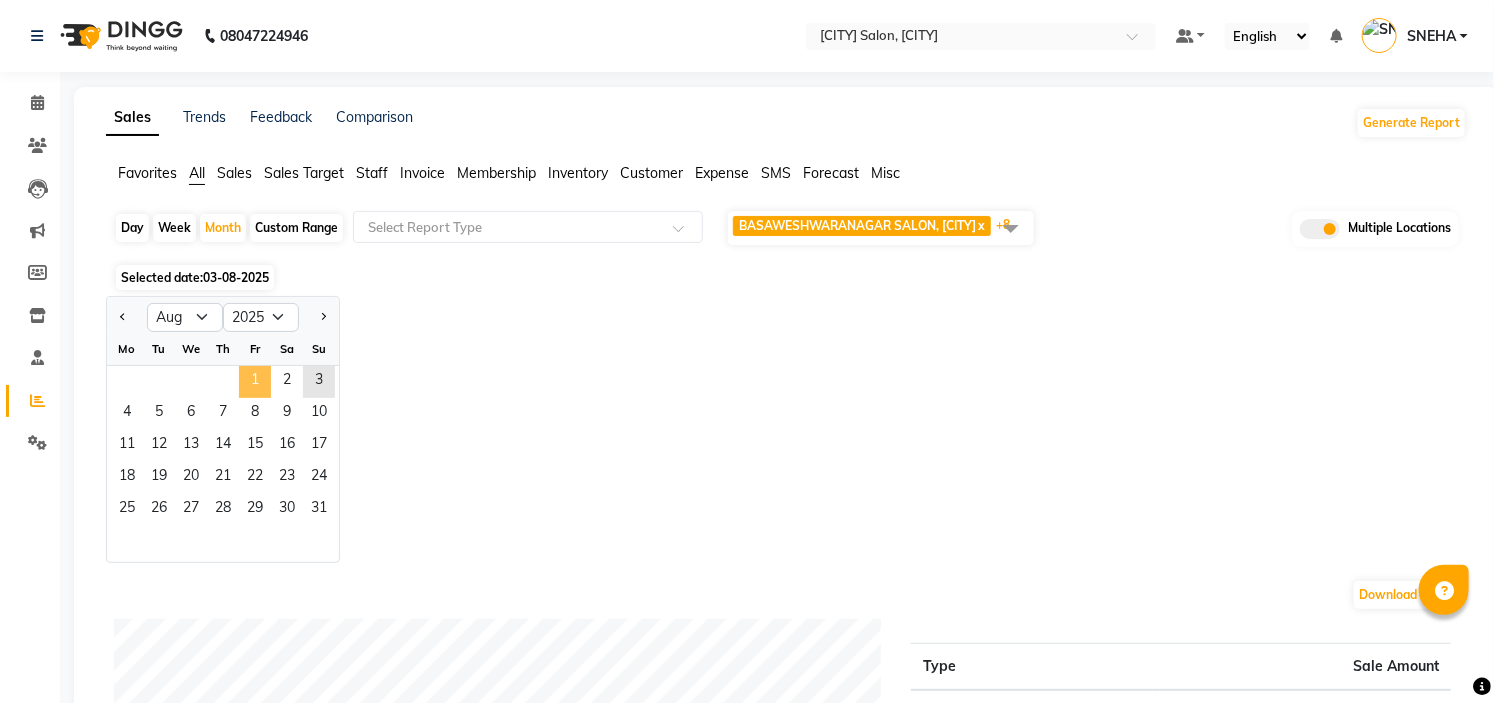click on "1" 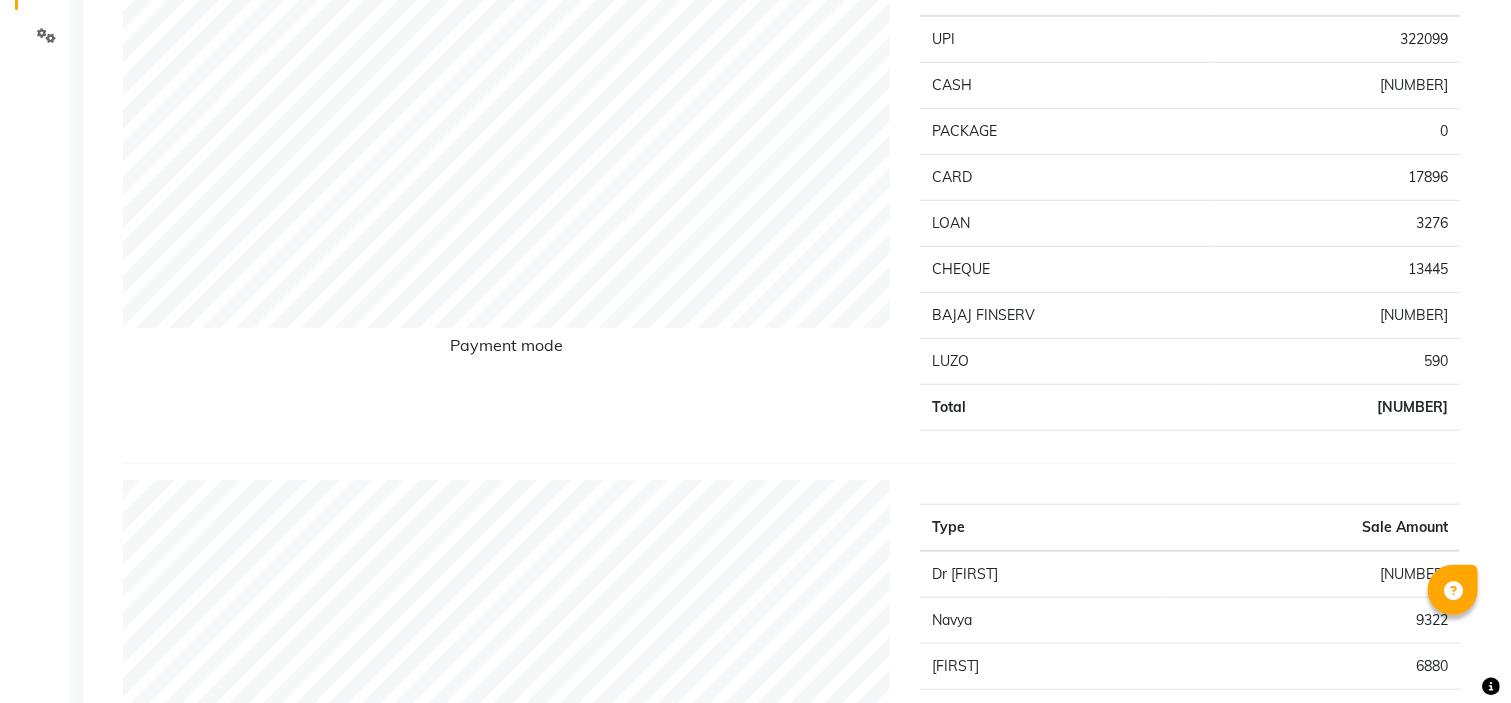 scroll, scrollTop: 0, scrollLeft: 0, axis: both 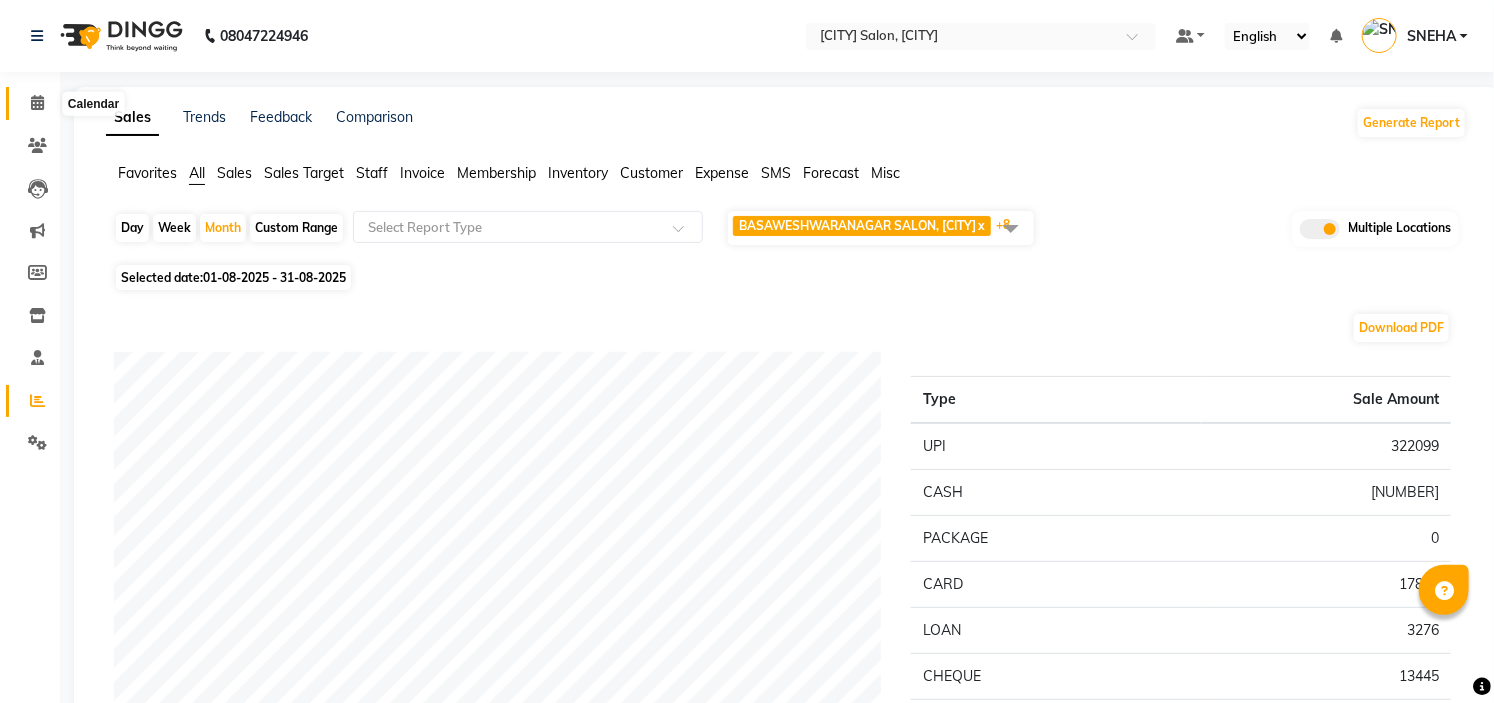 click 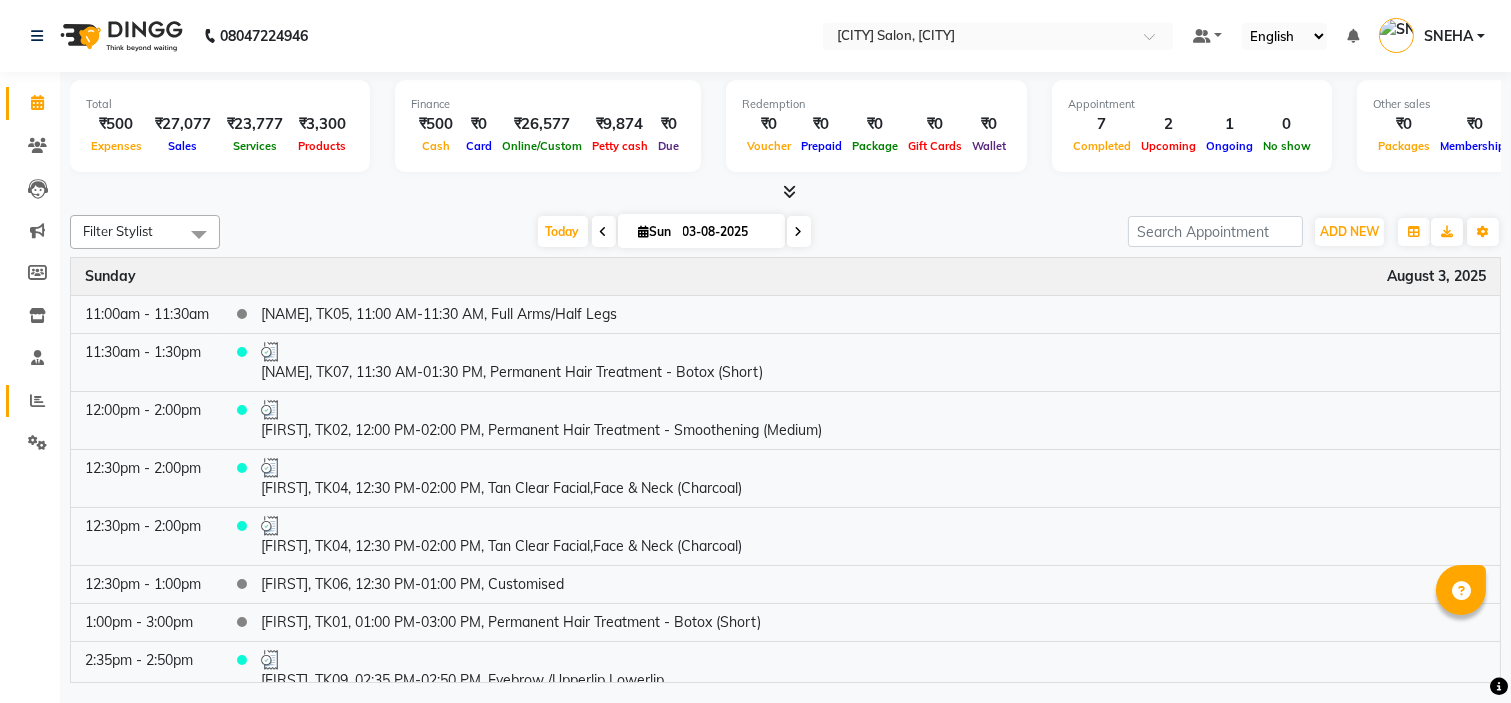 click on "Reports" 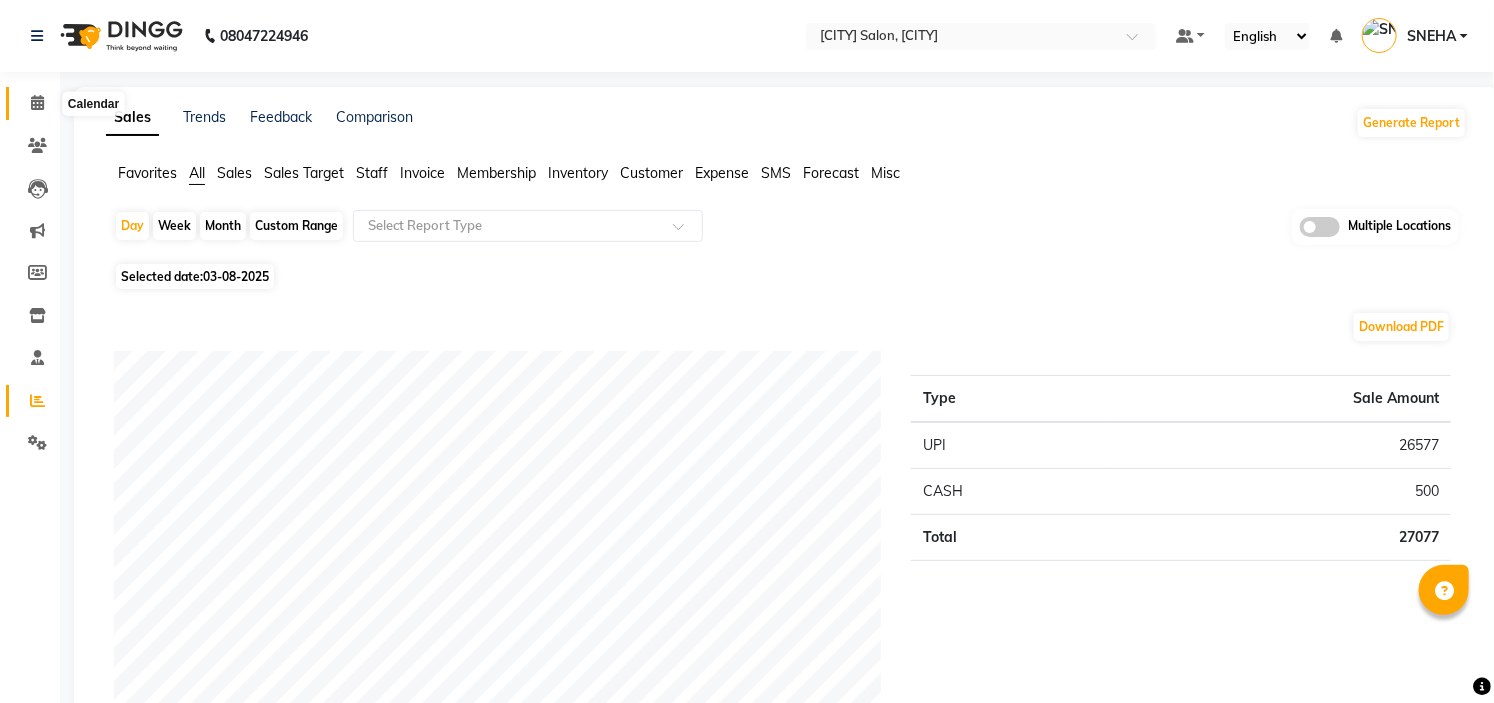 click 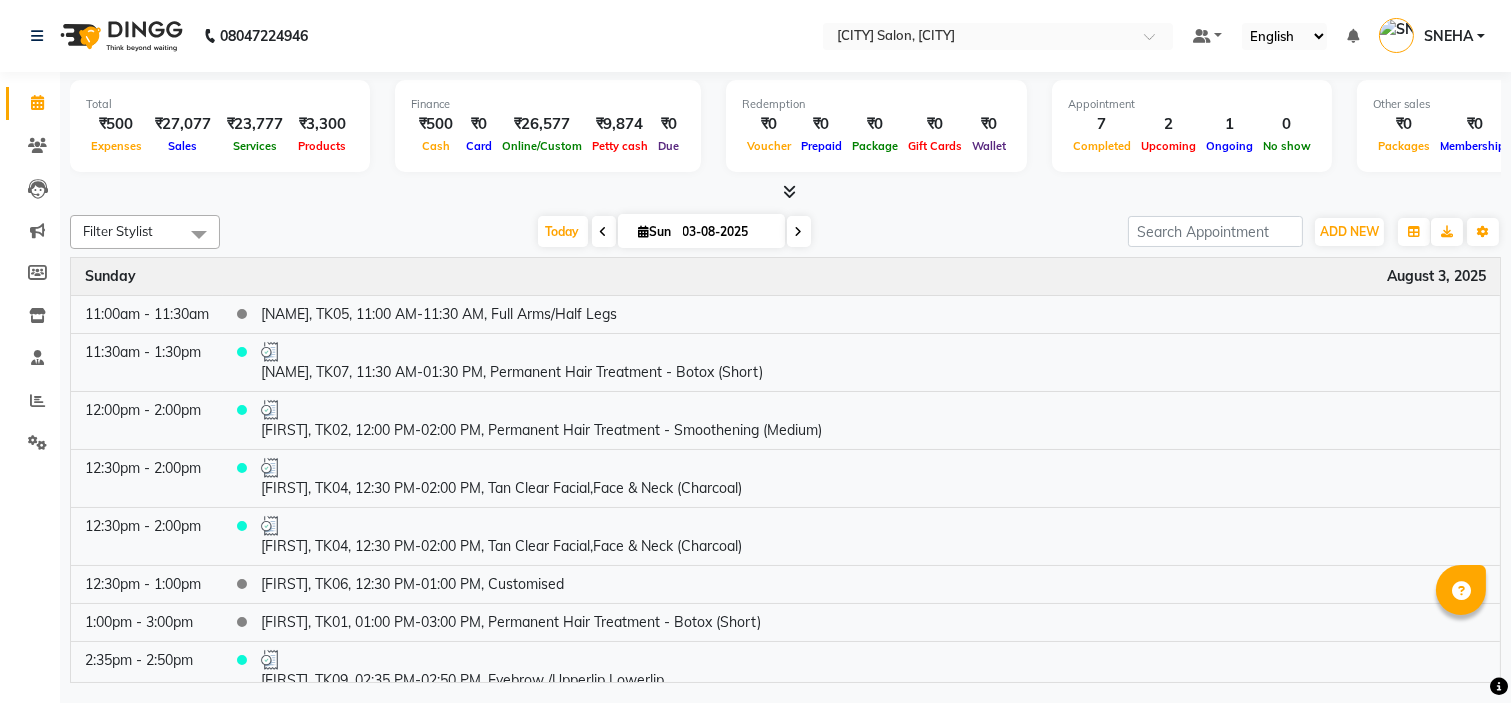 click at bounding box center (785, 192) 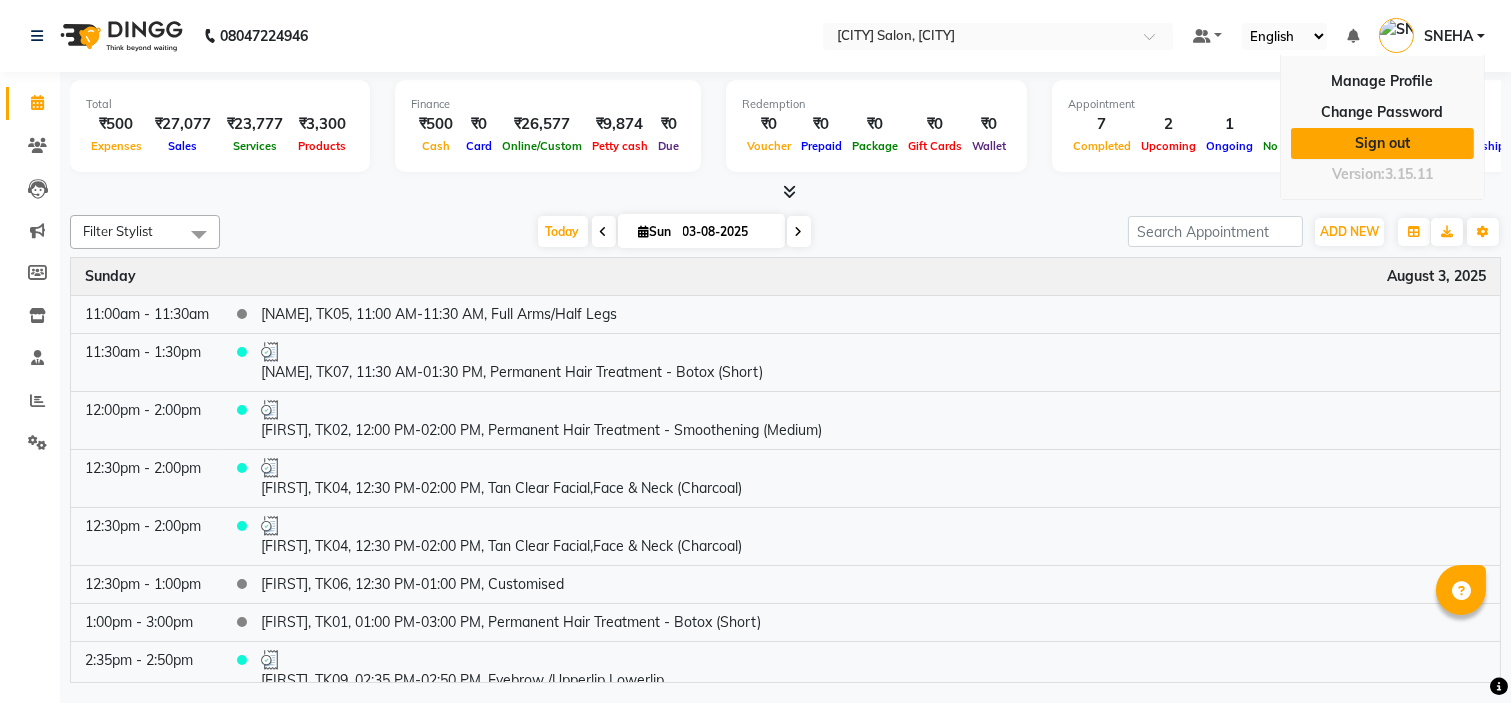 click on "Sign out" at bounding box center [1382, 143] 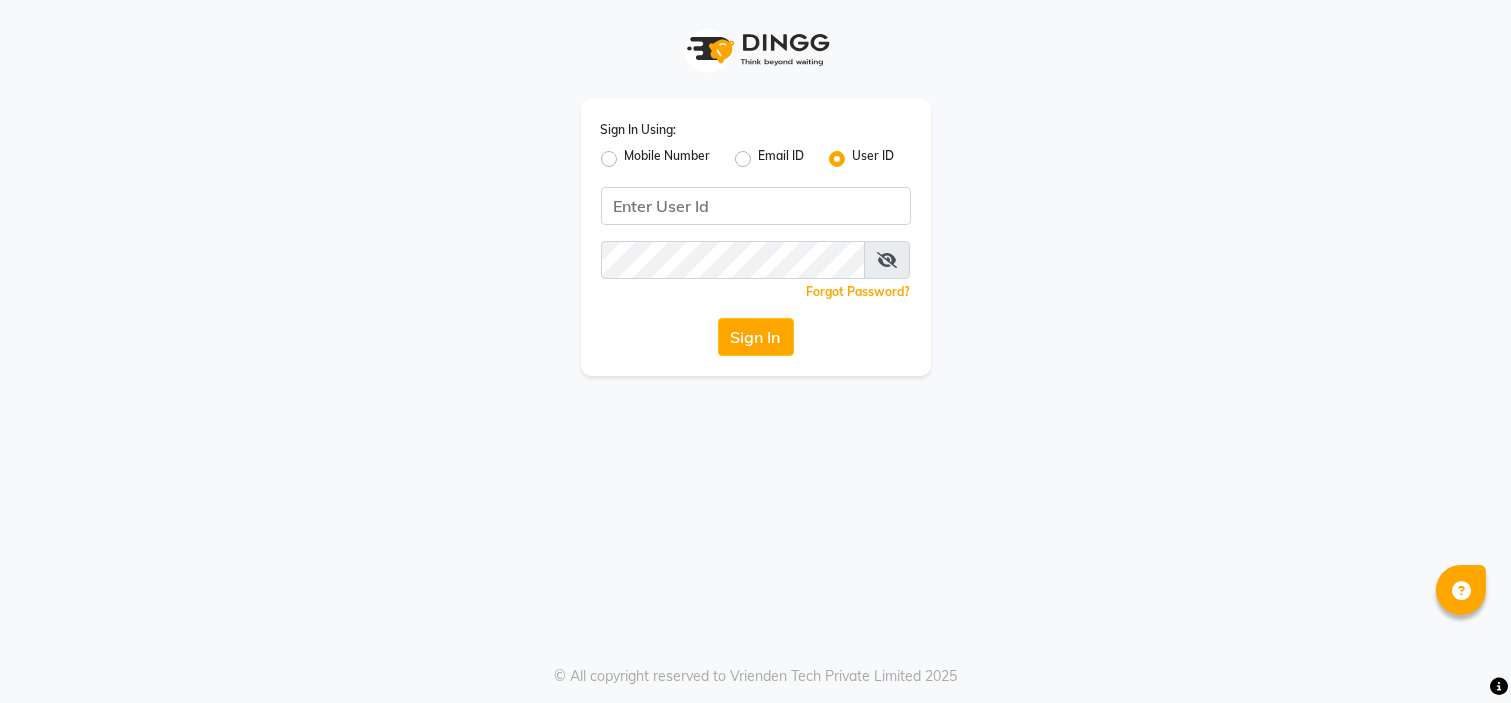 click on "Sign In Using: Mobile Number Email ID User ID  Remember me Forgot Password?  Sign In   © All copyright reserved to Vrienden Tech Private Limited 2025" 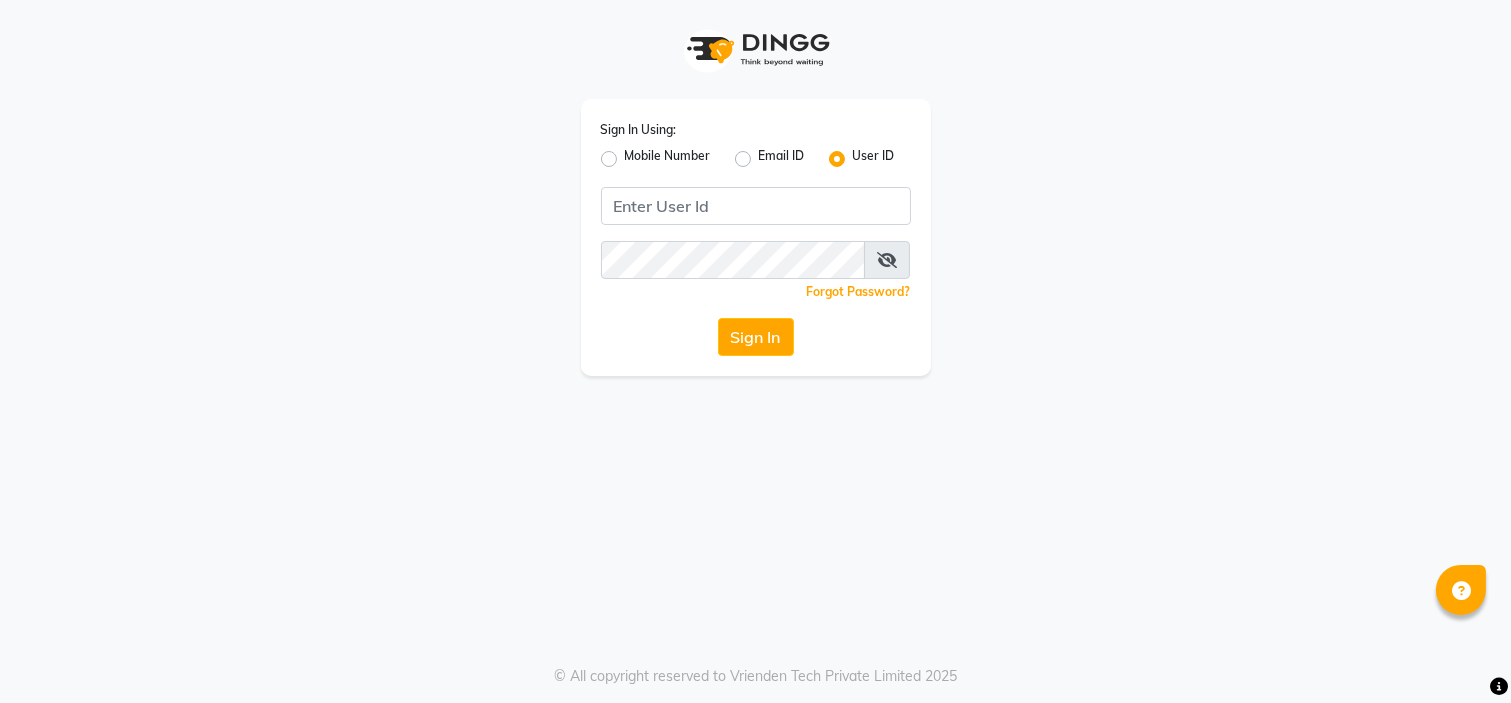 click on "Sign In Using: Mobile Number Email ID User ID  Remember me Forgot Password?  Sign In   © All copyright reserved to Vrienden Tech Private Limited 2025" 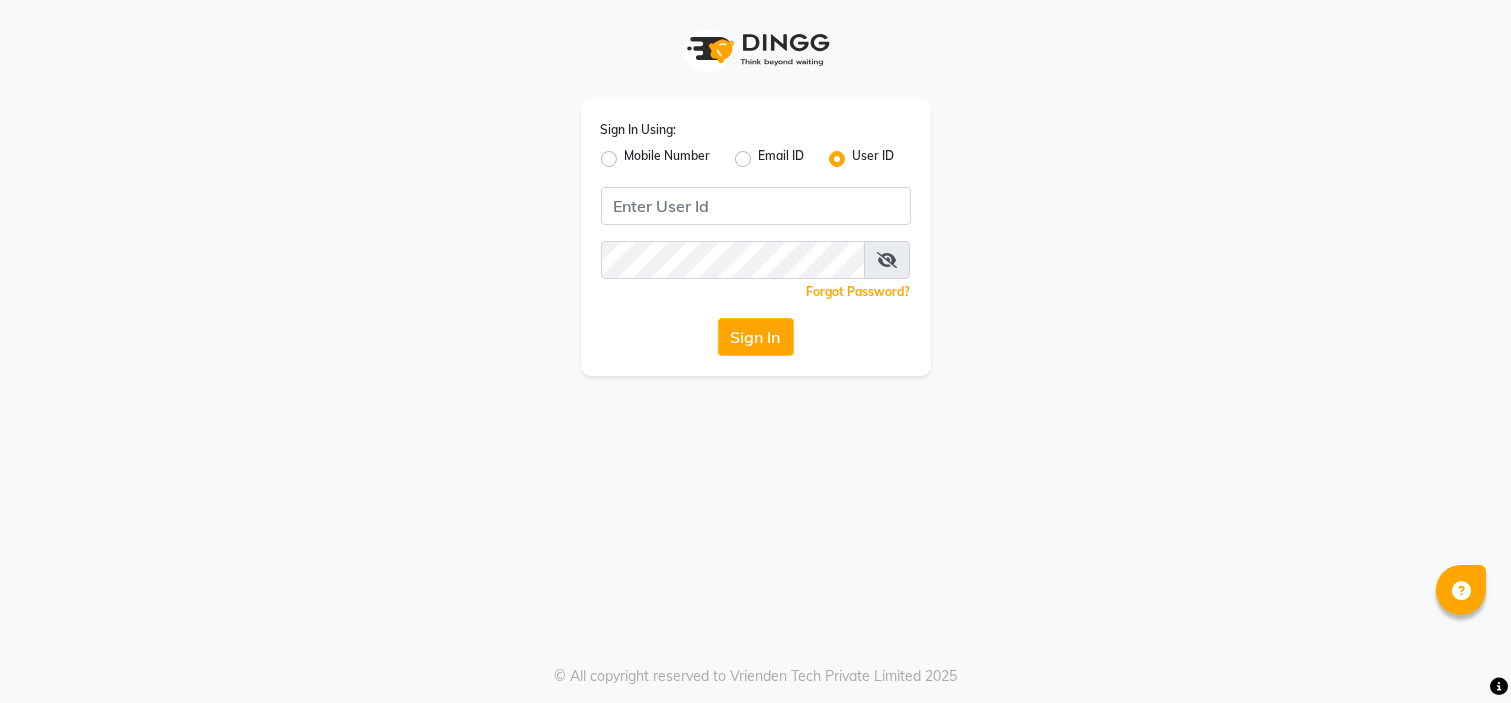 click on "Mobile Number" 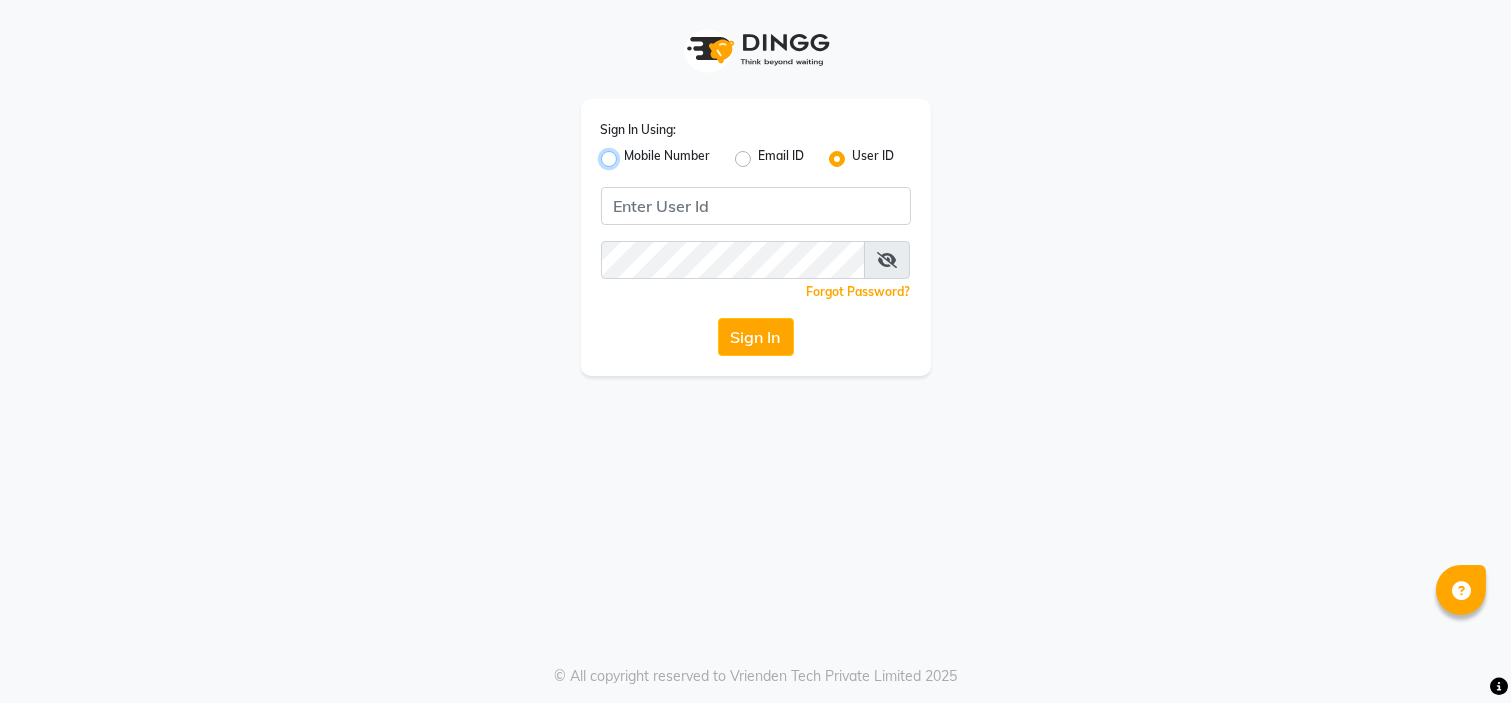 click on "Mobile Number" at bounding box center [631, 153] 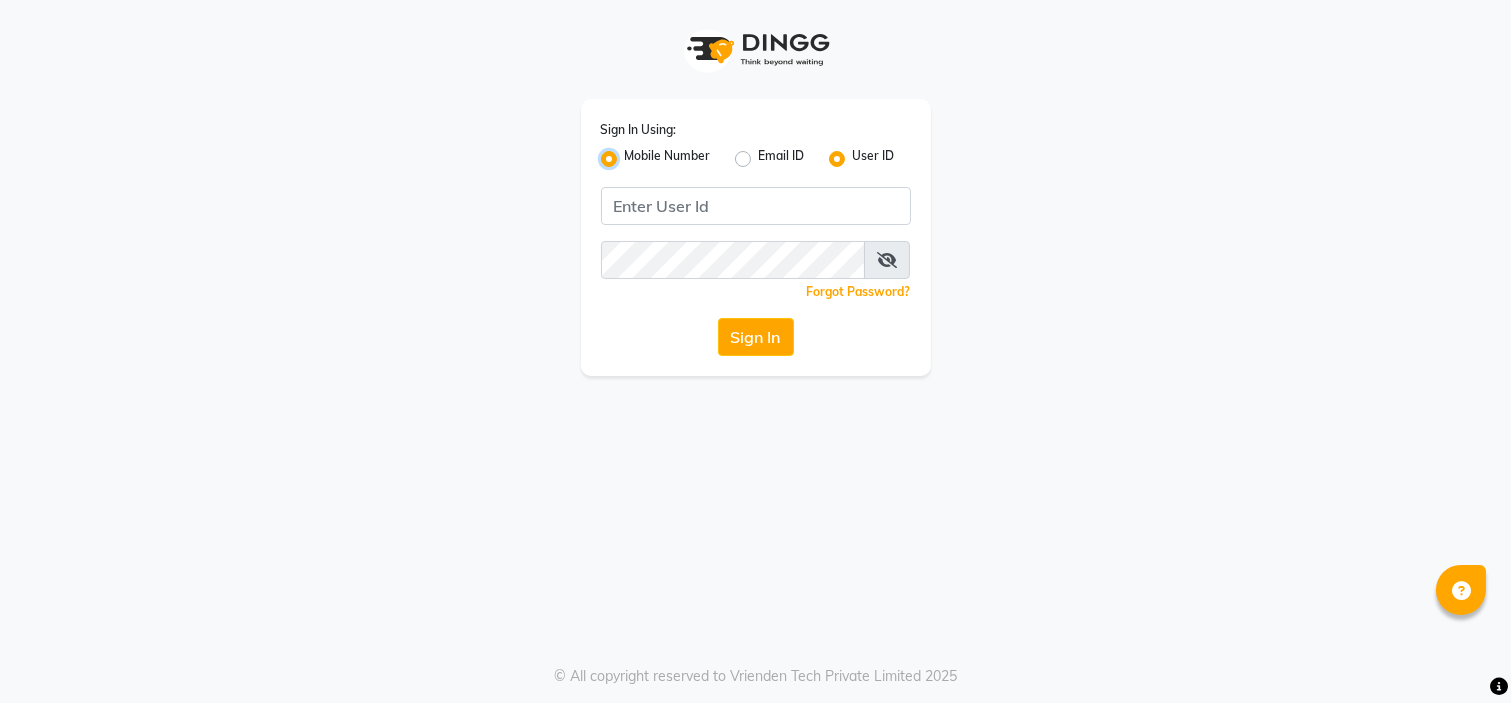 radio on "false" 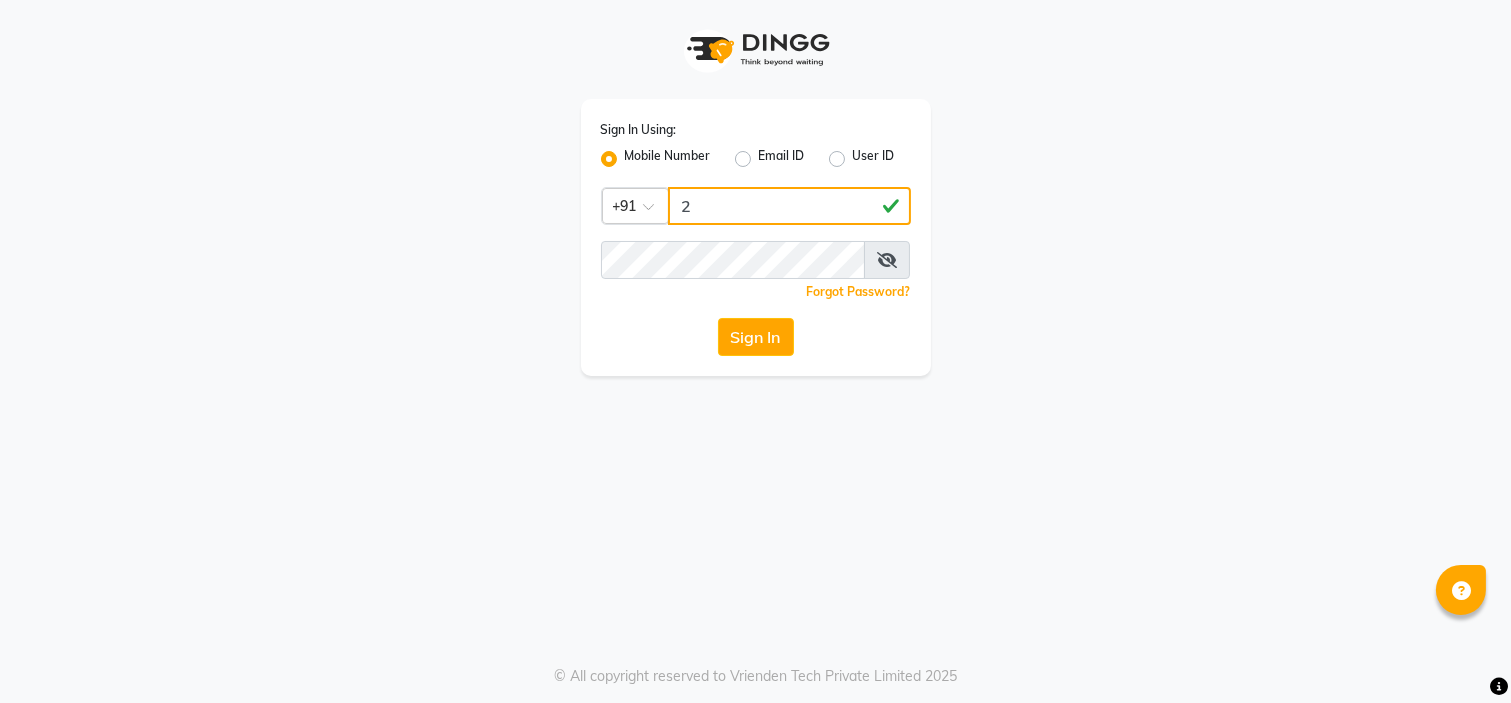 click on "2" 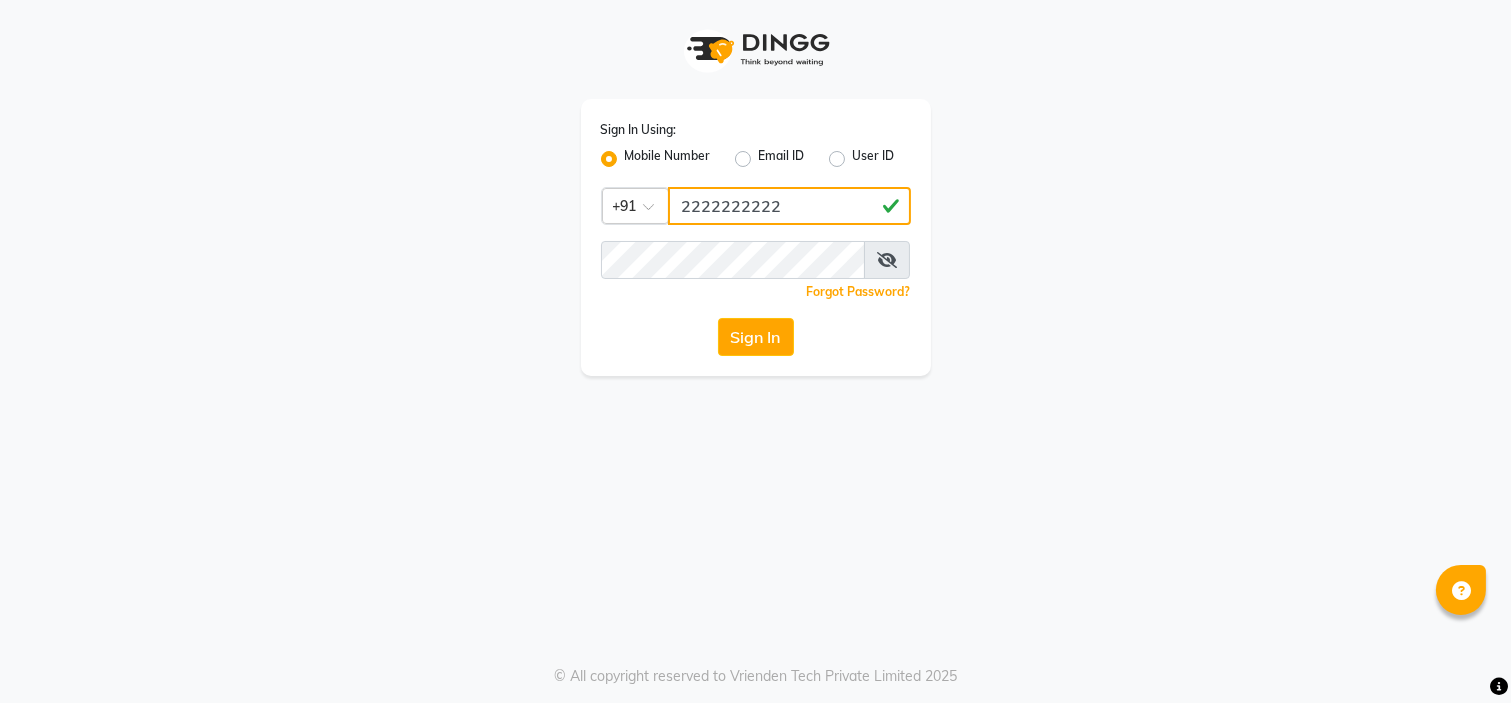 type on "2222222222" 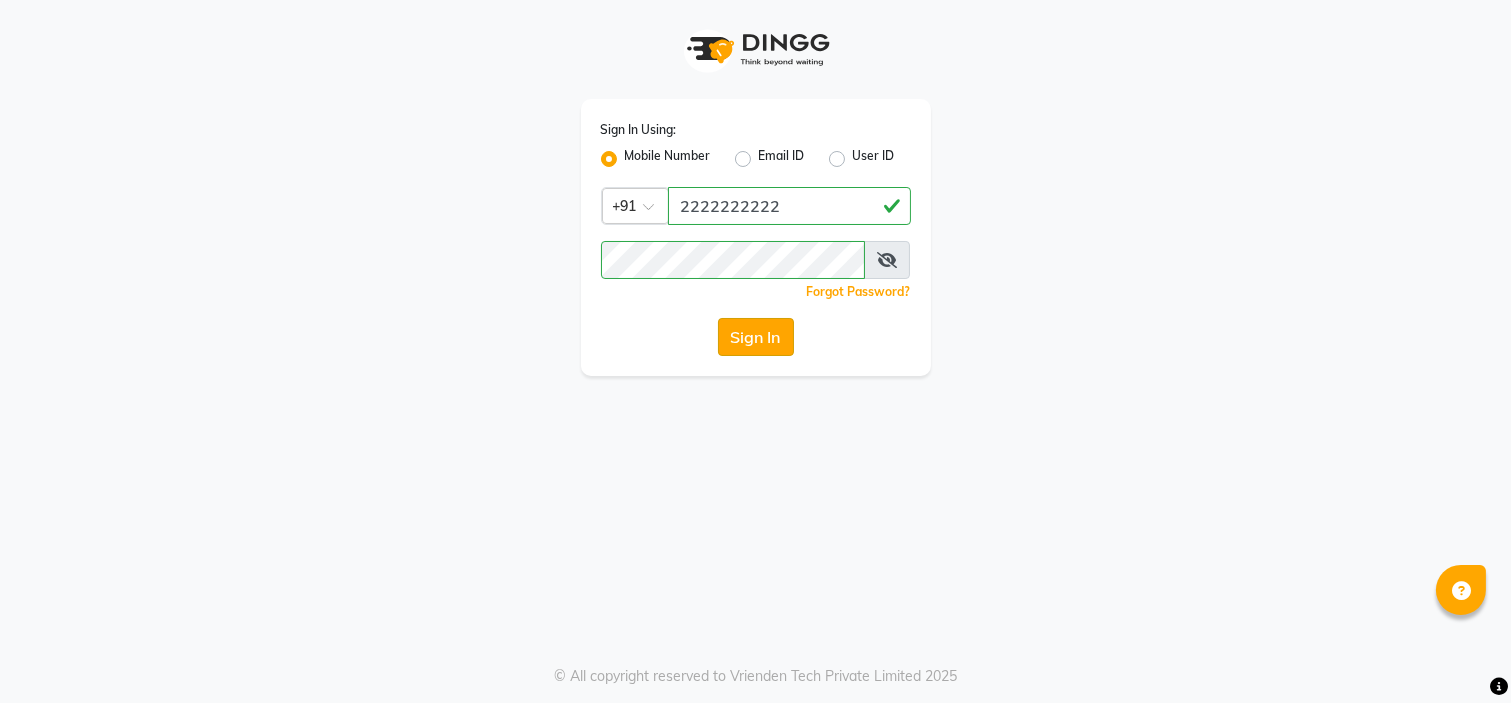 click on "Sign In" 